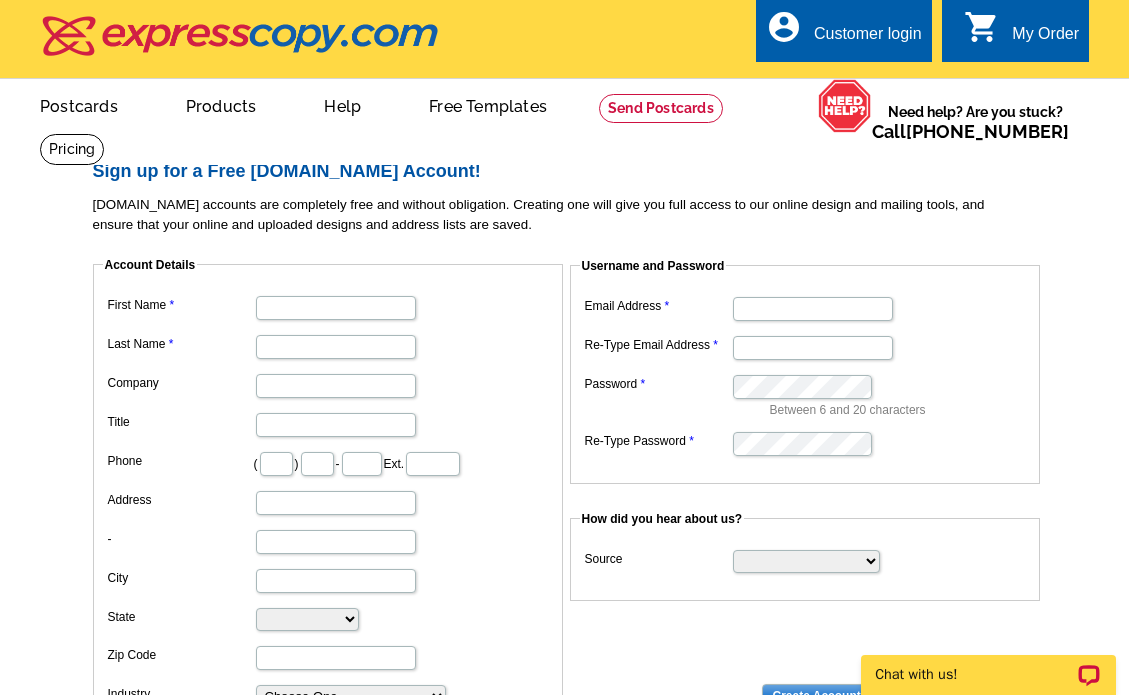 scroll, scrollTop: 176, scrollLeft: 0, axis: vertical 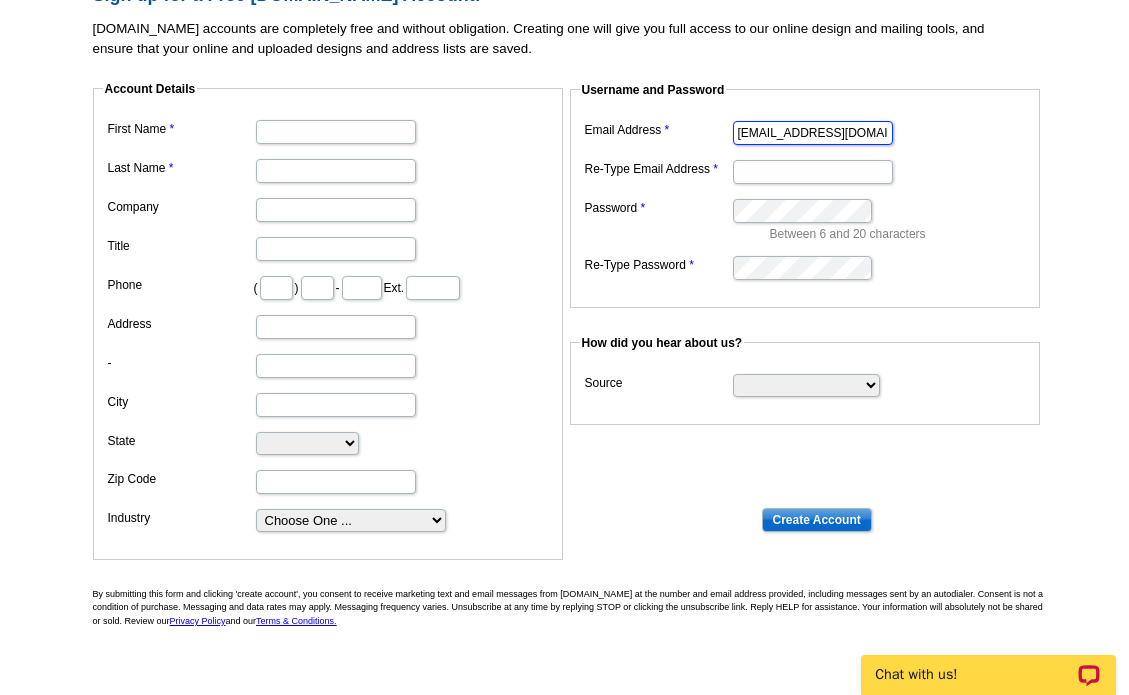 type on "[EMAIL_ADDRESS][DOMAIN_NAME]" 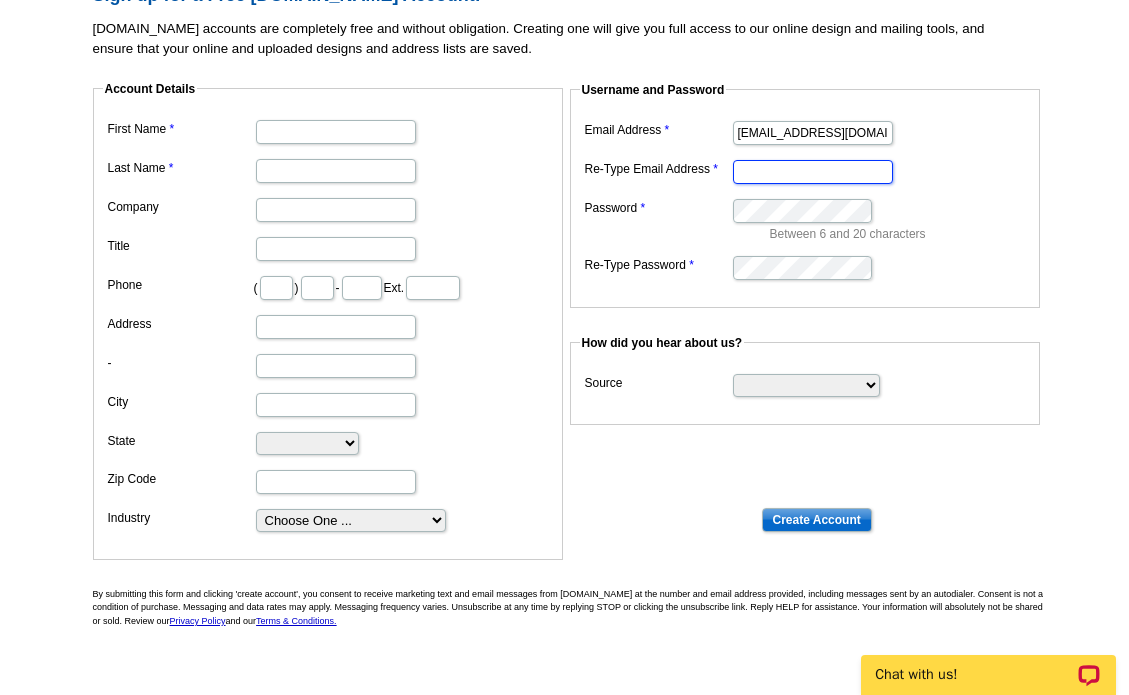 scroll, scrollTop: 0, scrollLeft: 0, axis: both 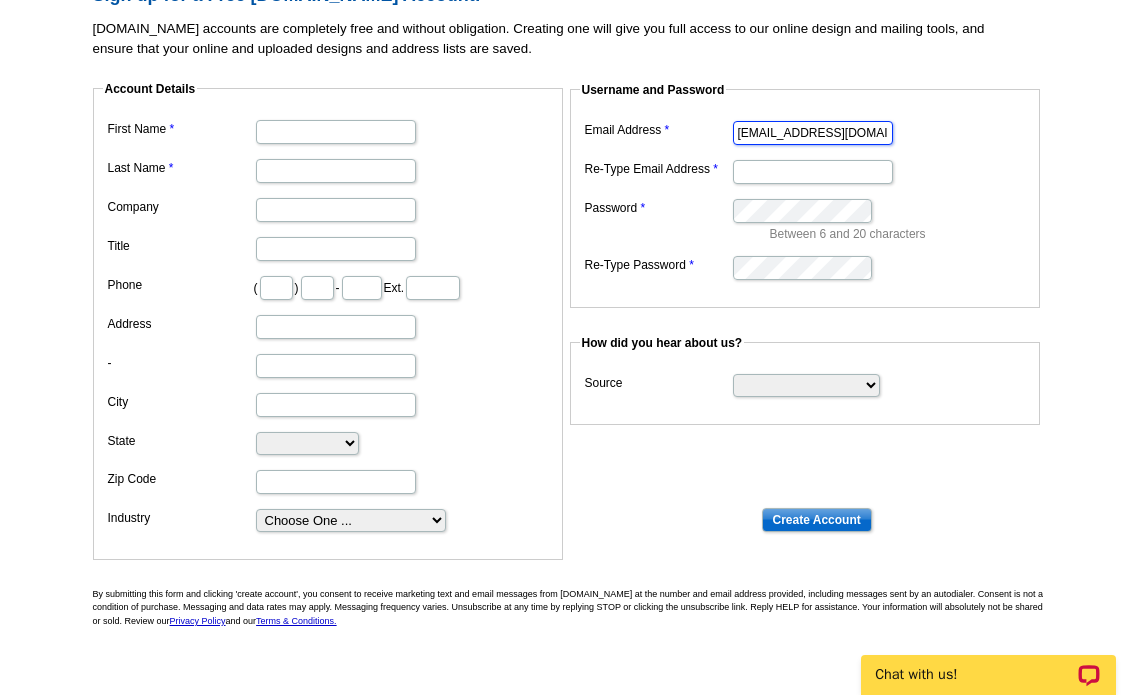 click on "[EMAIL_ADDRESS][DOMAIN_NAME]" at bounding box center (813, 133) 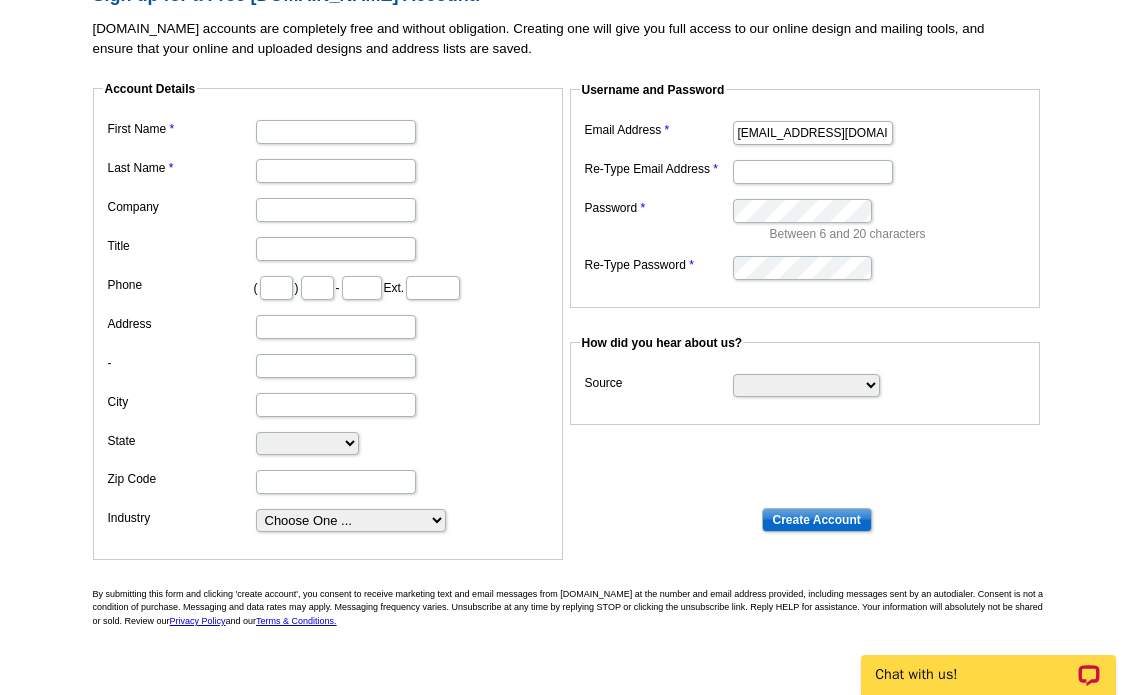 click at bounding box center [805, 170] 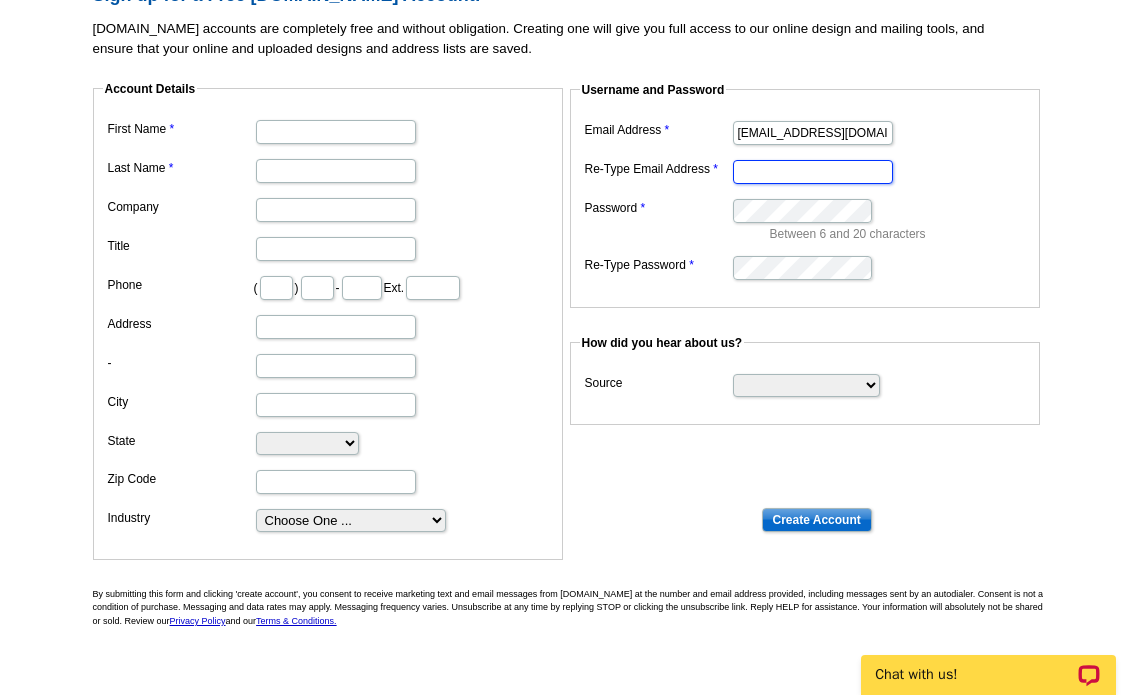 click on "Re-Type Email Address" at bounding box center [813, 172] 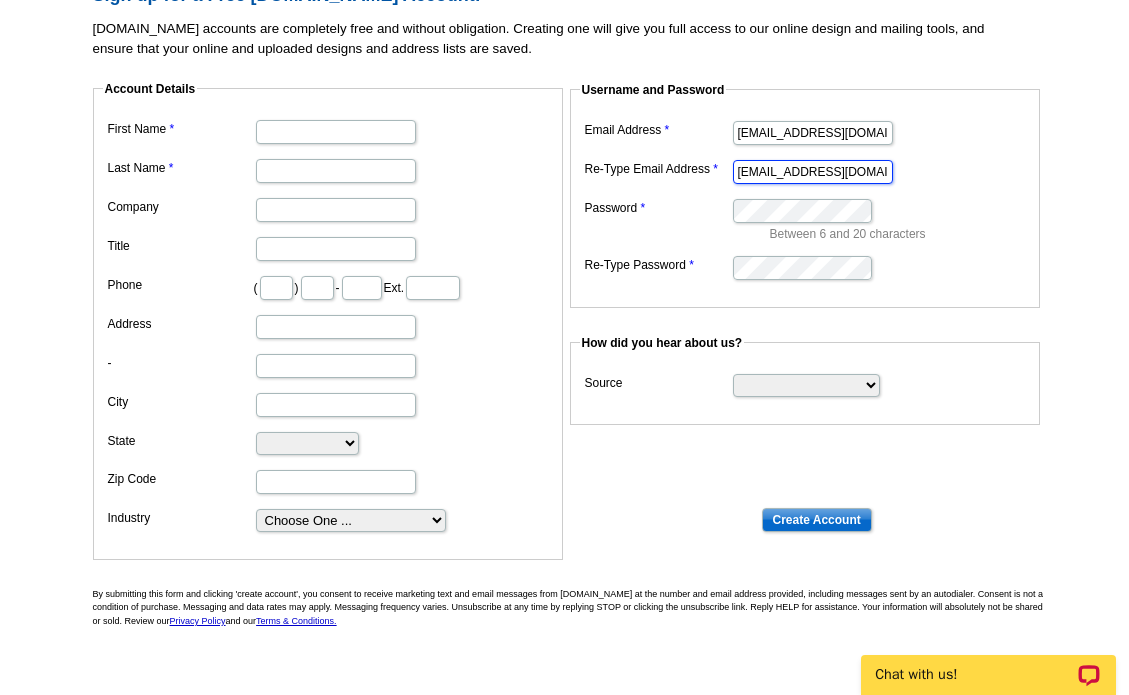 type on "[EMAIL_ADDRESS][DOMAIN_NAME]" 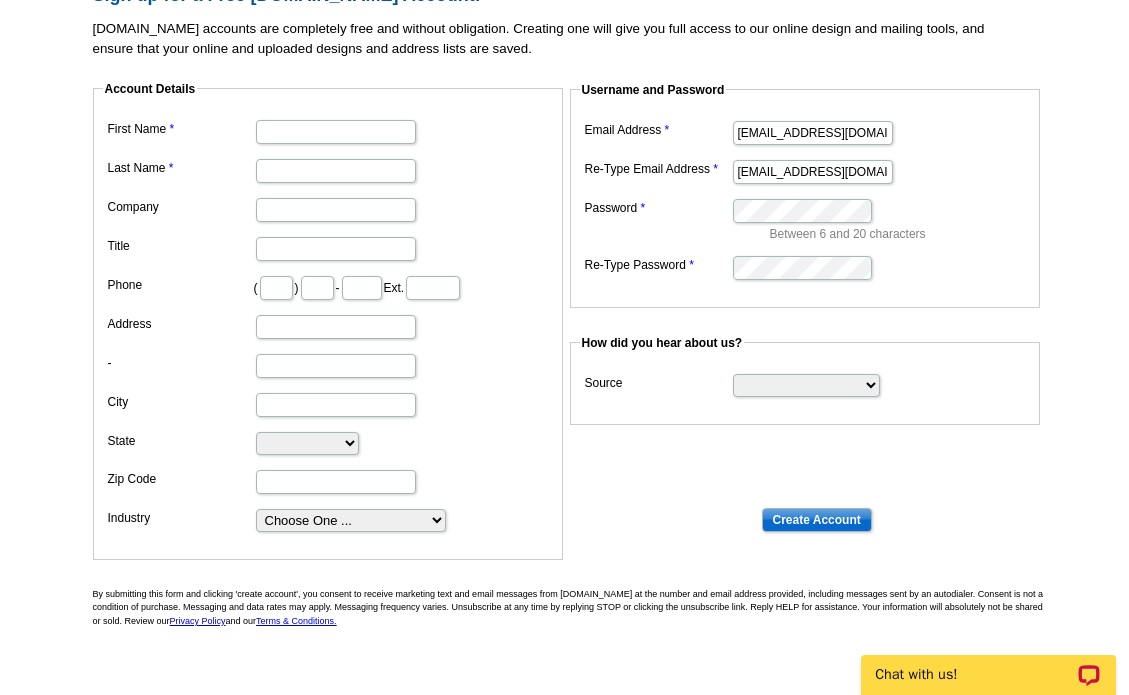 scroll, scrollTop: 0, scrollLeft: 0, axis: both 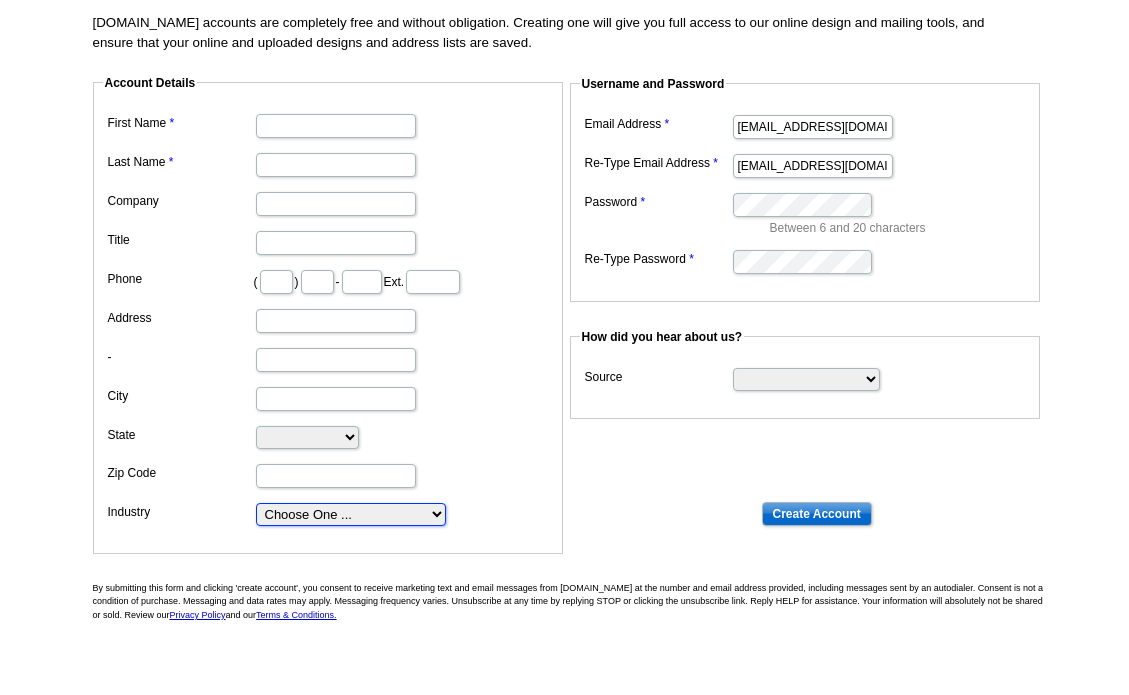 select on "3" 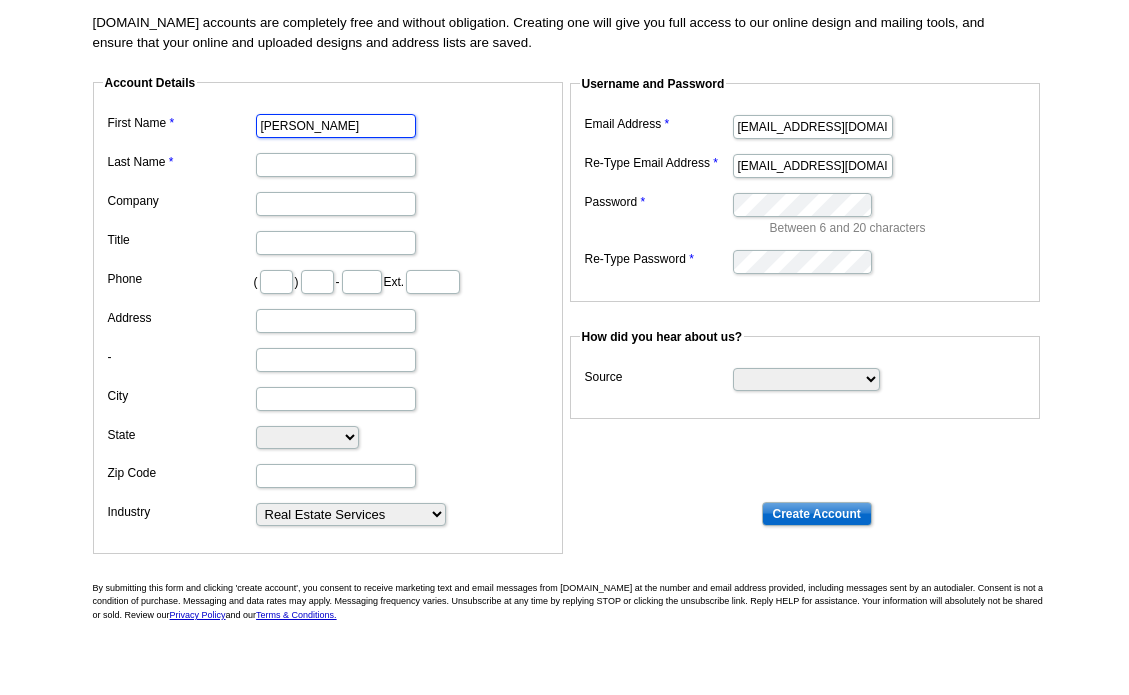 type on "[PERSON_NAME]" 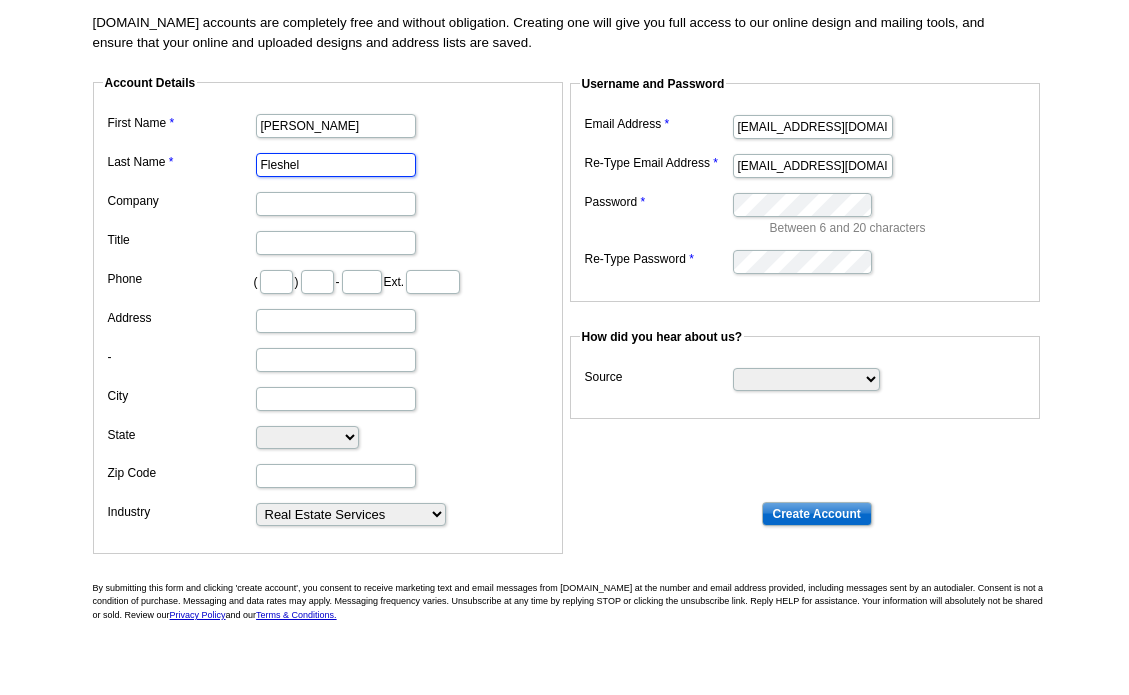type on "Fleshel" 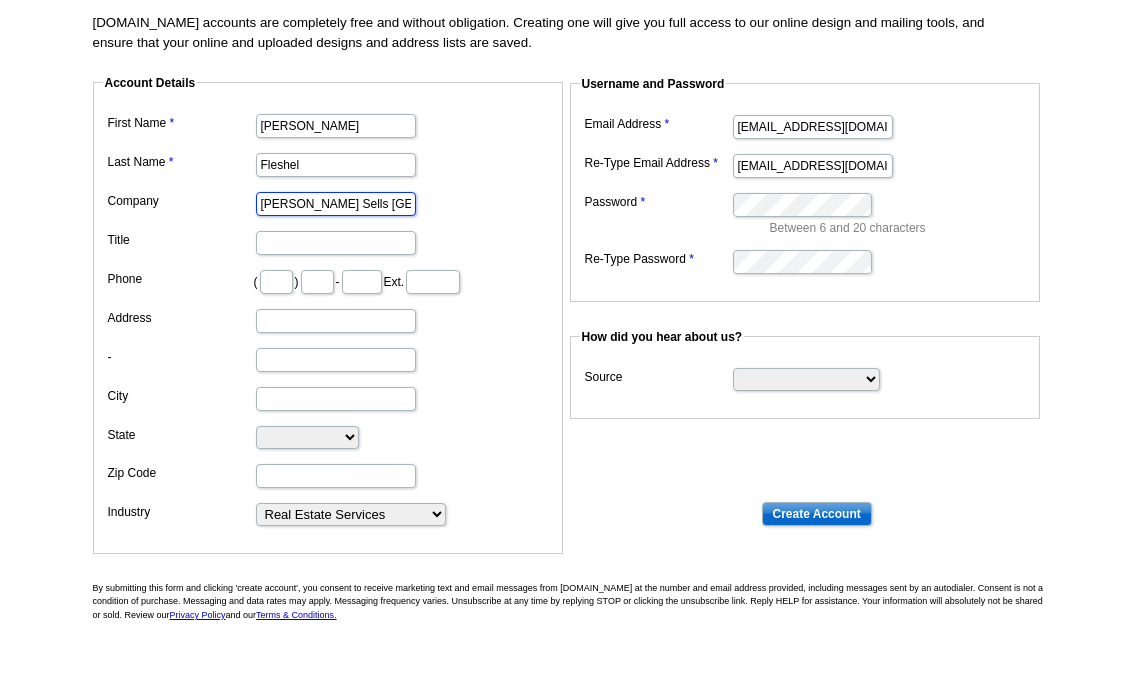 type on "[PERSON_NAME] Sells [GEOGRAPHIC_DATA]" 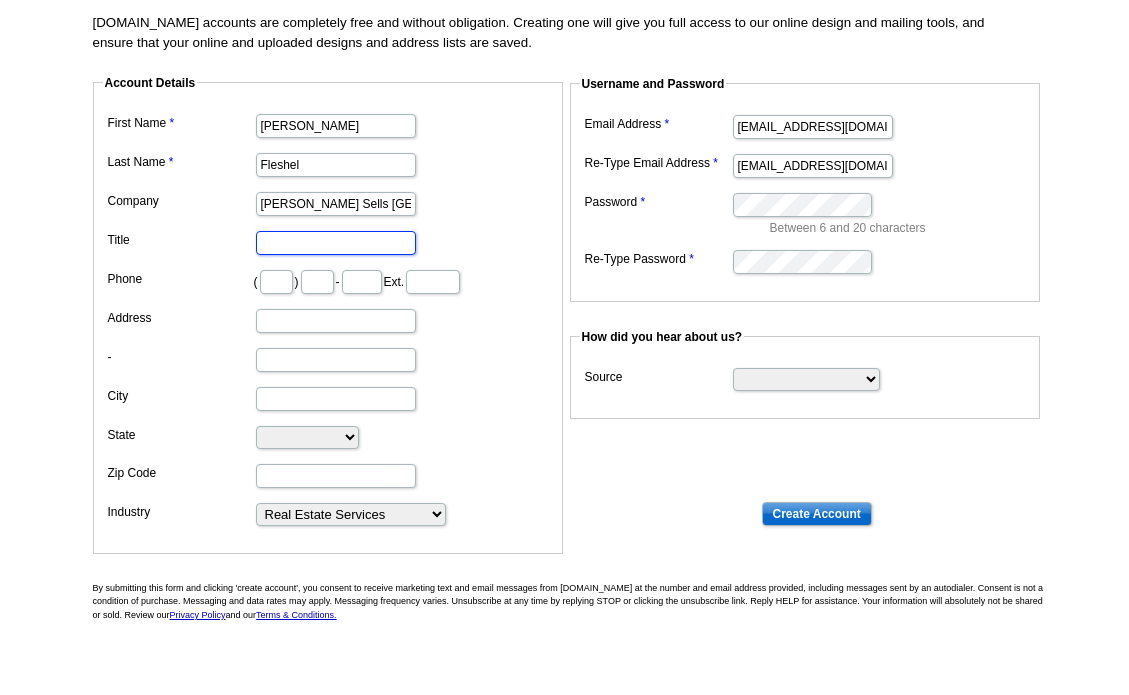 click on "Title" at bounding box center [336, 243] 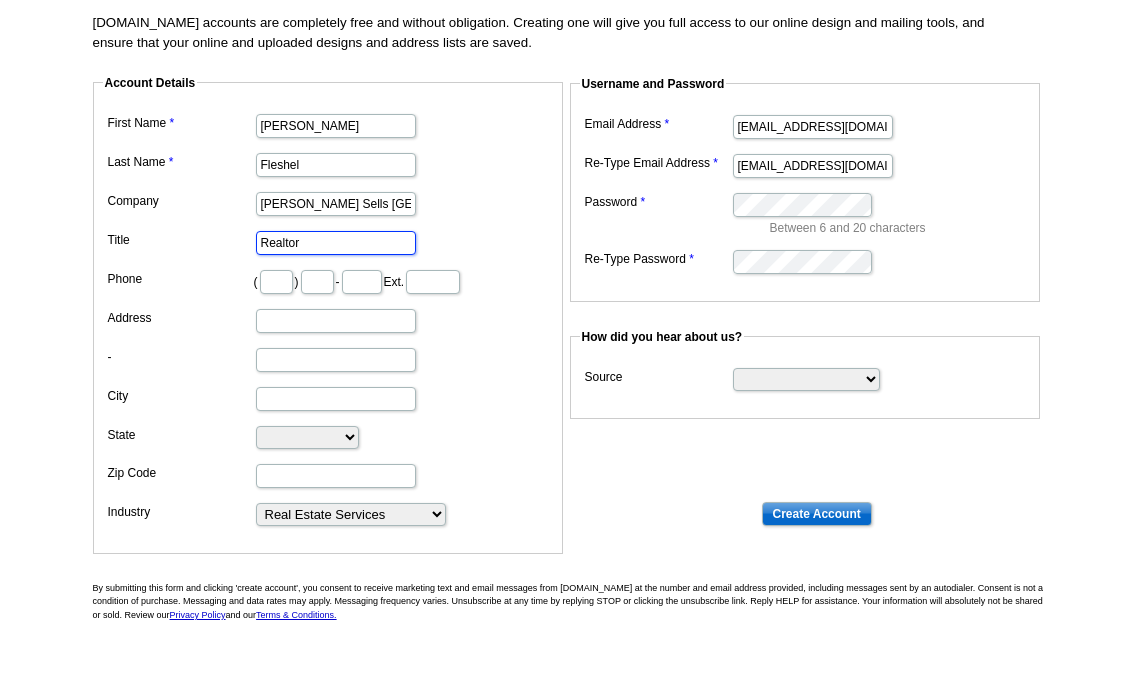 type on "Realtor" 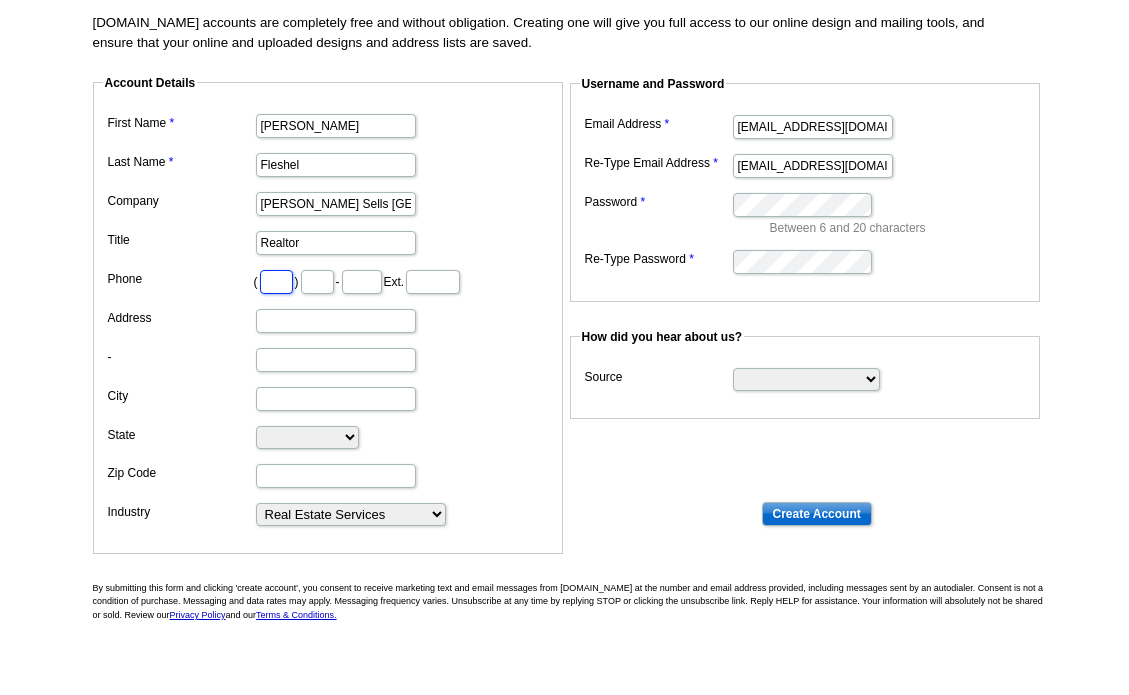 click at bounding box center (276, 282) 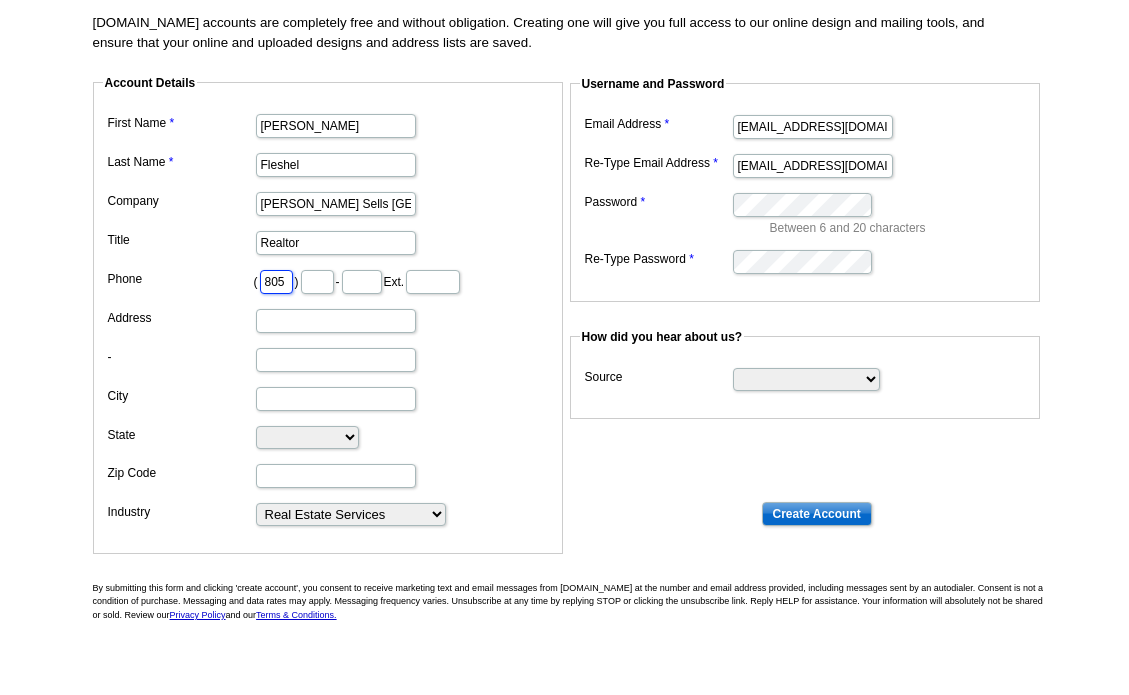 type on "805" 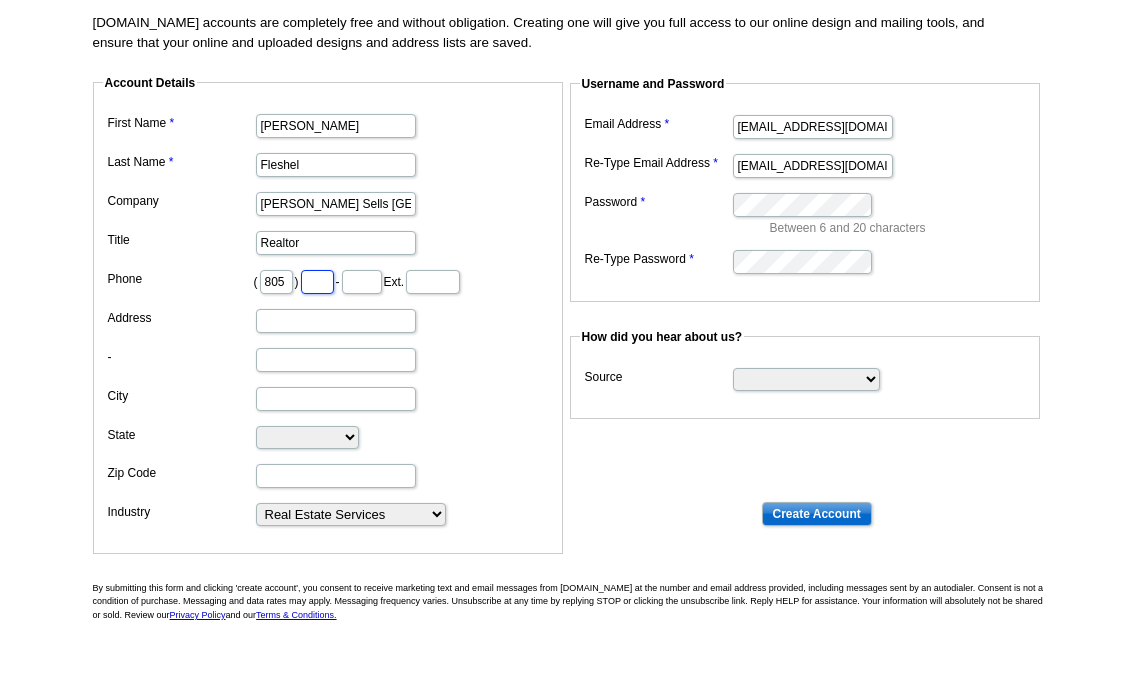 click at bounding box center (317, 282) 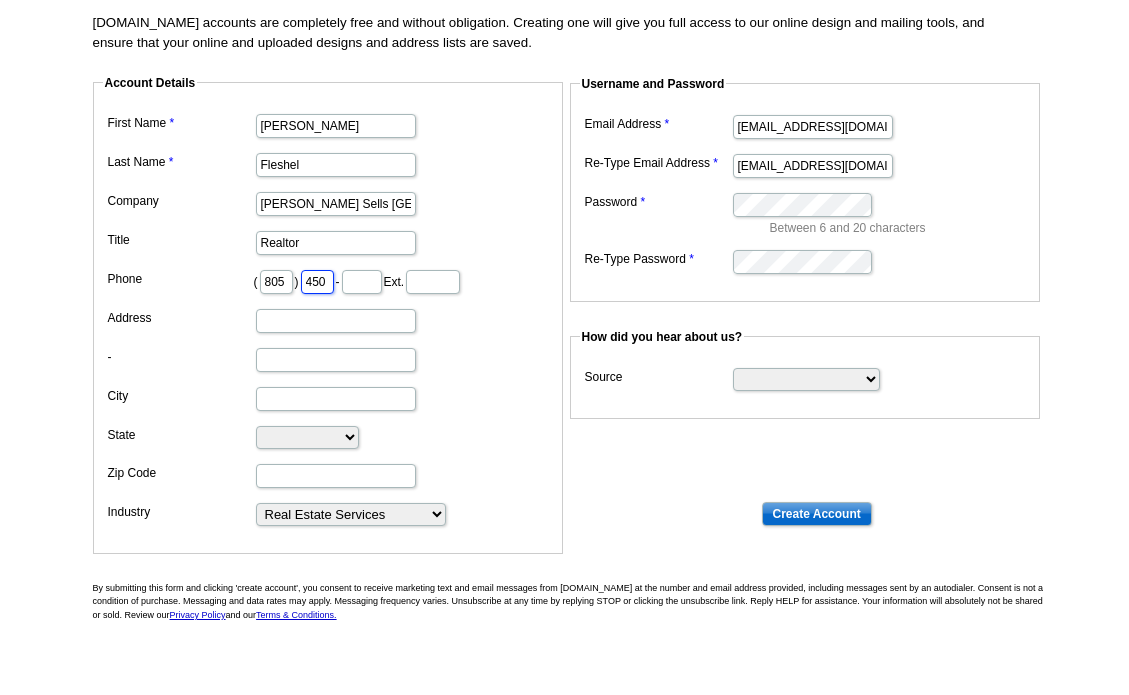 type on "450" 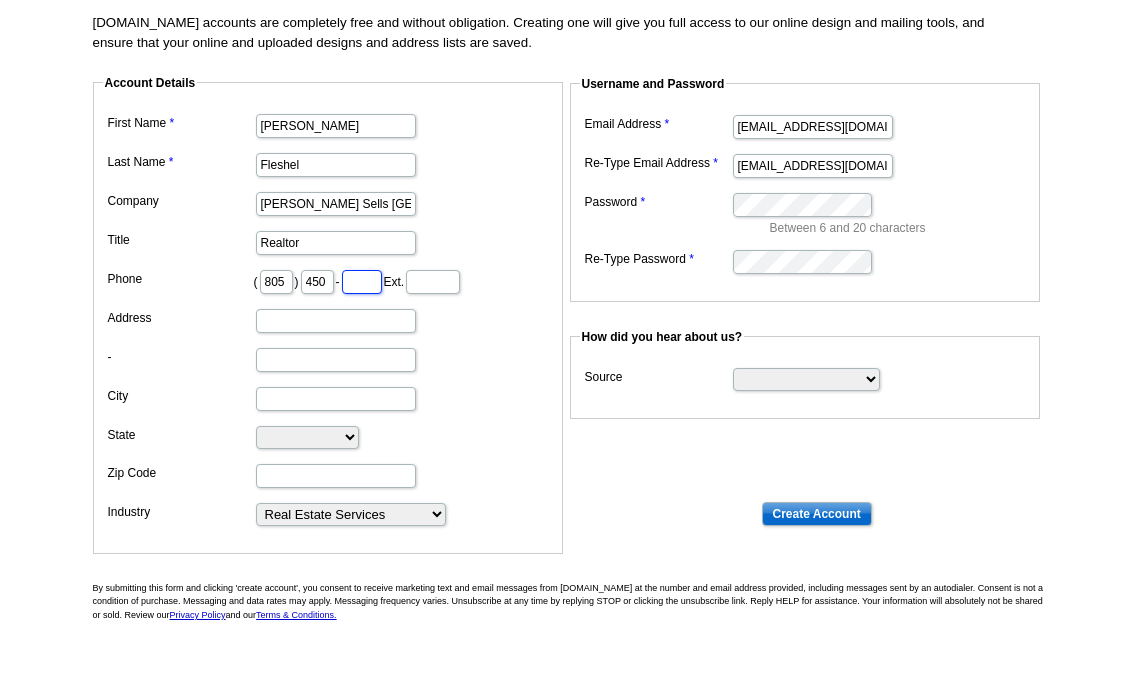 click at bounding box center (362, 282) 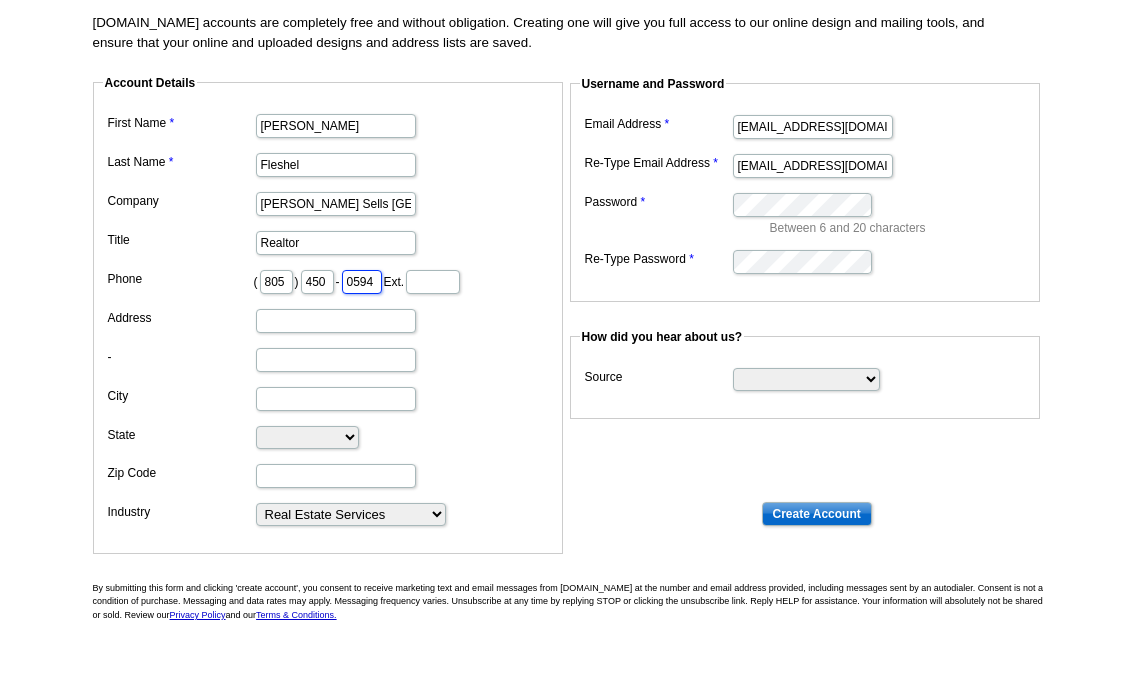type on "0594" 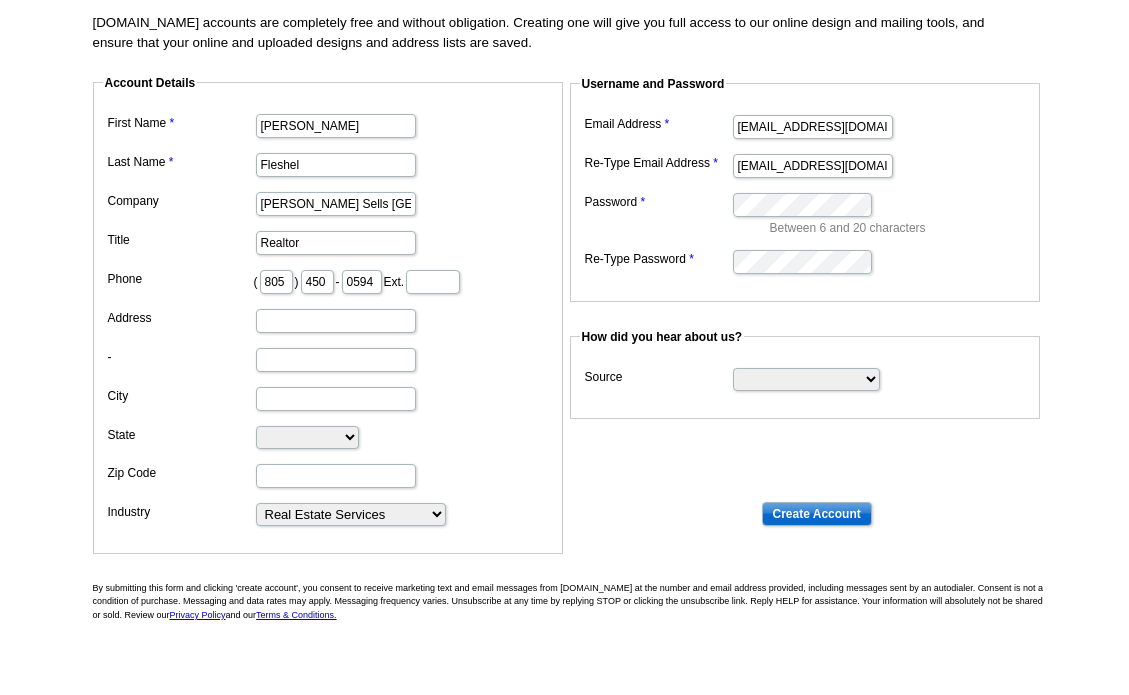 click on "Sign up for a Free expresscopy.com Account!
expresscopy.com accounts are completely free and without obligation.
Creating one will give you full access to our online design and mailing tools,
and ensure that your online and uploaded designs and address lists are saved.
Account Details
First Name
Hannah
Last Name
Fleshel
Company
Hannah Fleshel Sells Atlanta
Title
Realtor
Phone
( 805 )  450  -  0594  Ext.
Address
-
City
State
Alabama
Alaska
Arizona
Arkansas
California
Colorado
Connecticut
District of Columbia
Delaware
Florida
Georgia
Hawaii
Idaho
Illinois
Indiana
Iowa
Kansas
Kentucky
Louisiana
Maine
Maryland
Massachusetts
Michigan
Minnesota
Mississippi
Missouri
Montana" at bounding box center (564, 344) 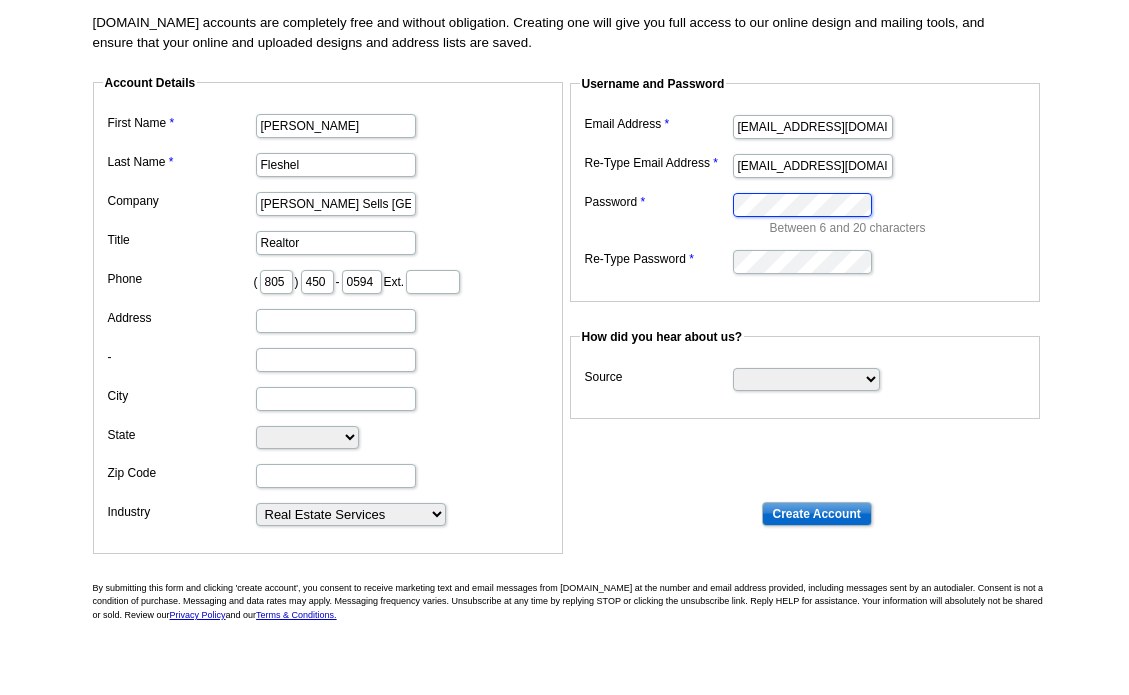 click on "Email Address
hannahfleshel@kw.com
Re-Type Email Address
hannahfleshel@kw.com
Password
Between 6 and 20 characters
Re-Type Password" at bounding box center [805, 193] 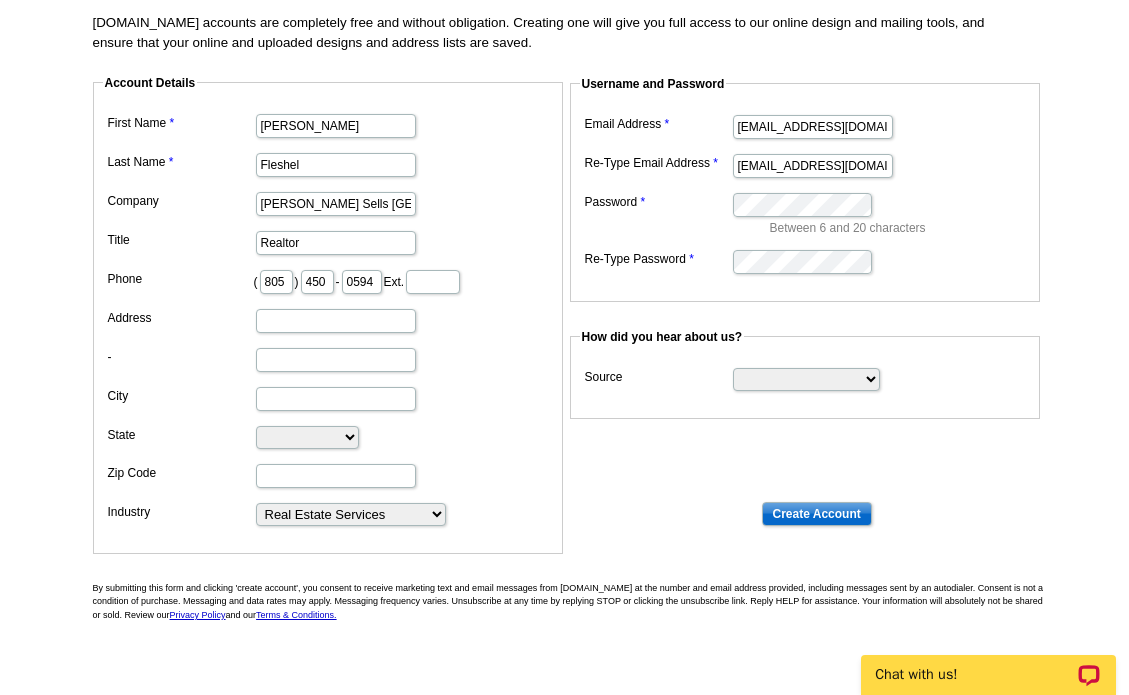 click on "Search Engine
Television Ad
Direct Mail Postcard
Email
Referred by a friend
Other" at bounding box center [805, 378] 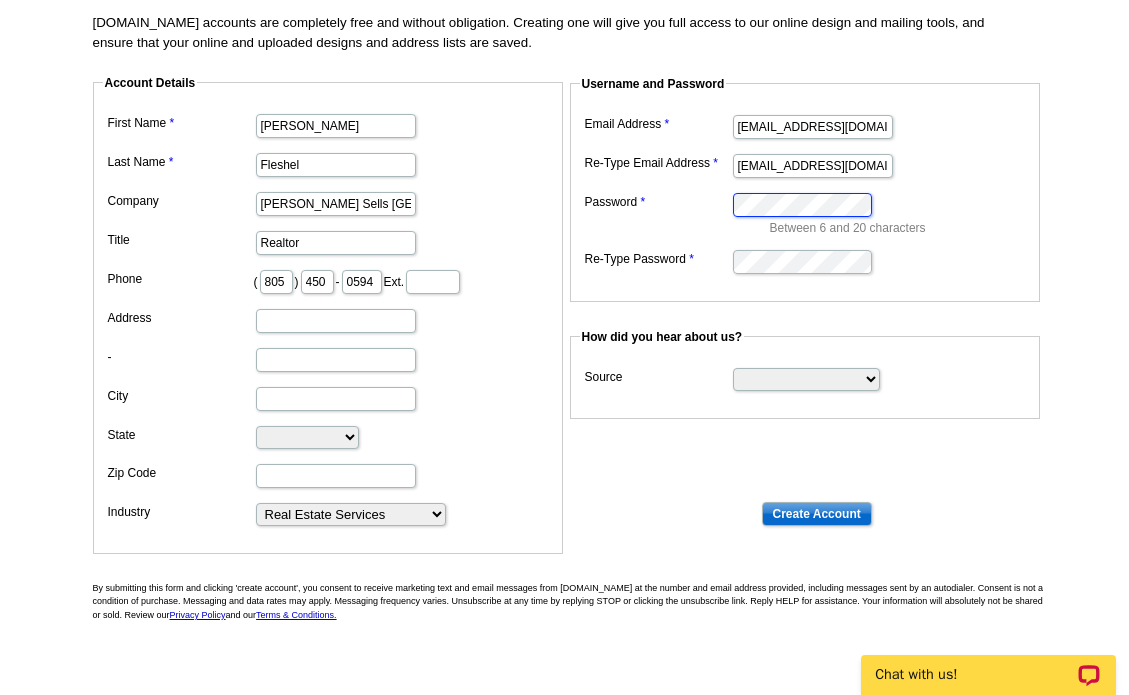 drag, startPoint x: 810, startPoint y: 370, endPoint x: 668, endPoint y: 188, distance: 230.84193 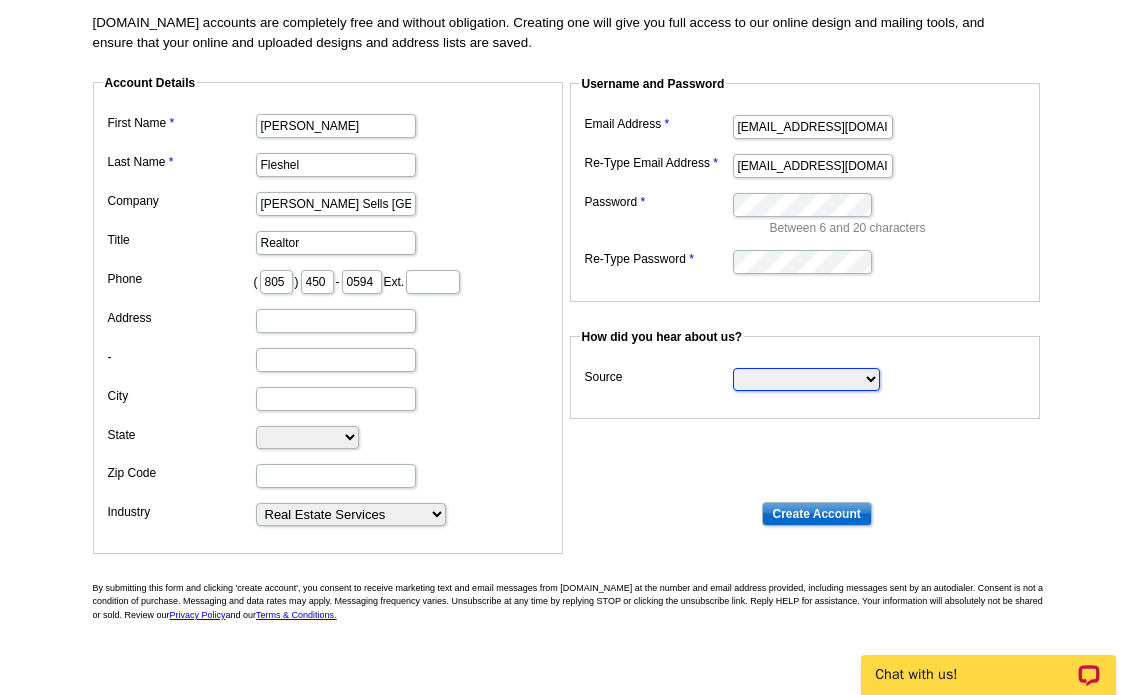 select on "other" 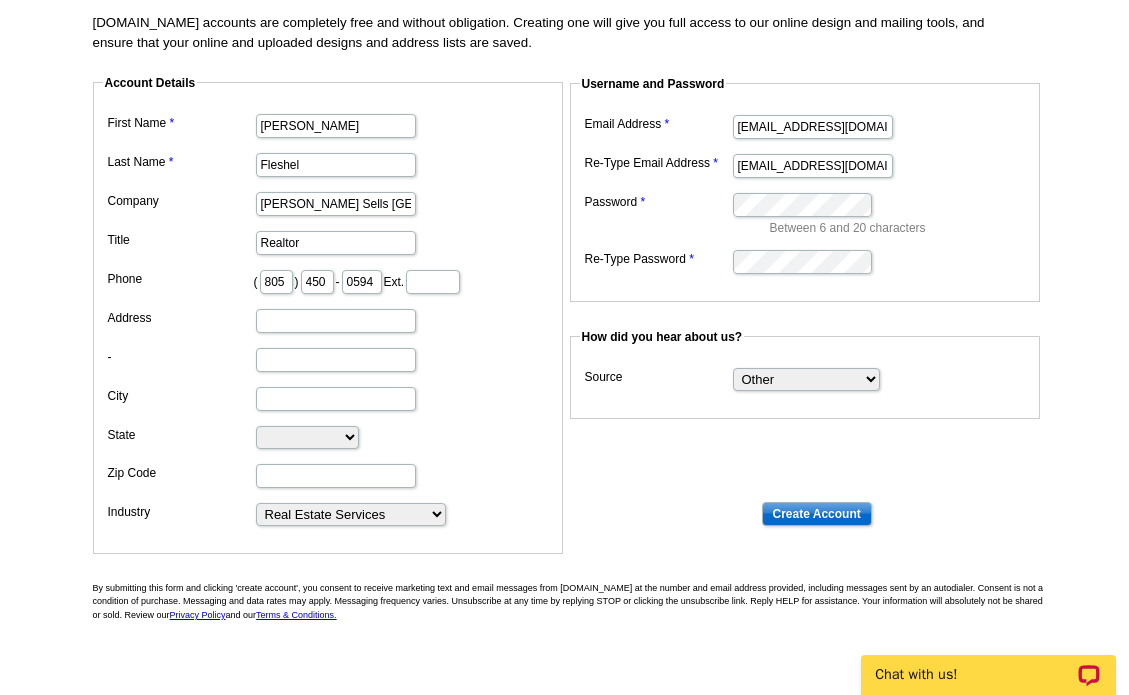 click on "Between 6 and 20 characters" at bounding box center [900, 228] 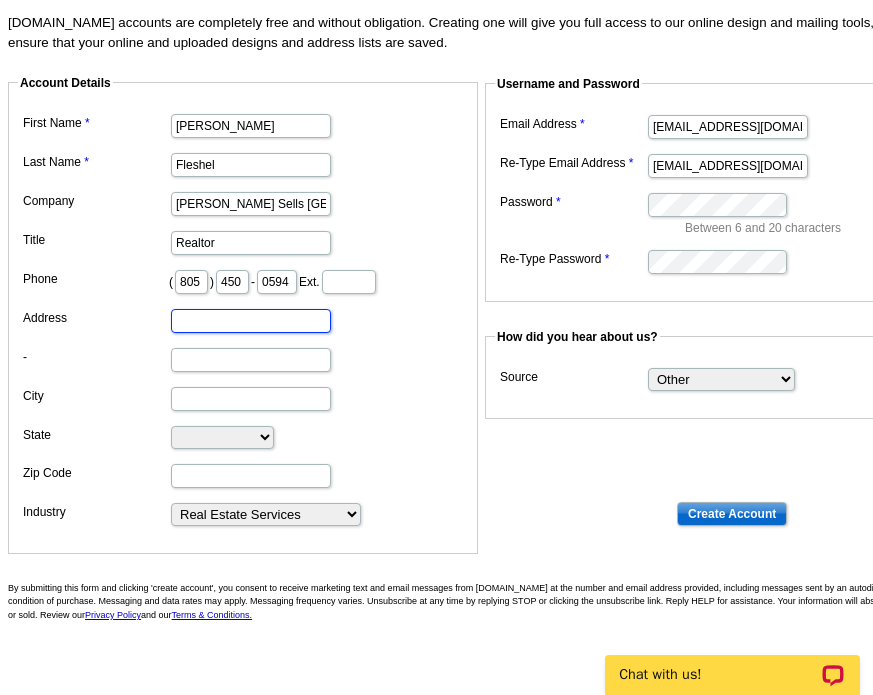 paste on "804 Town Blvd a2040" 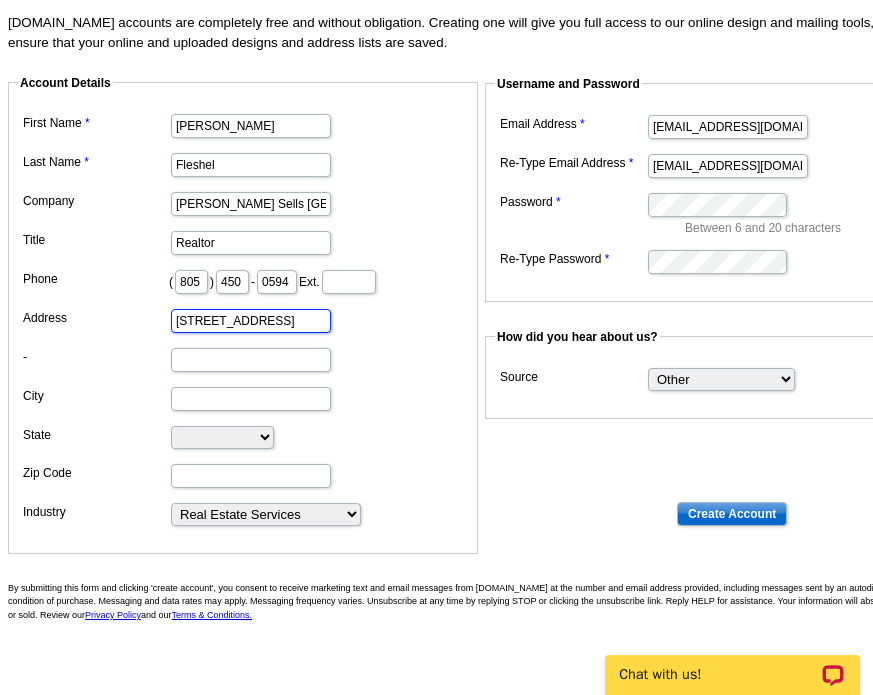 type on "804 Town Blvd a2040" 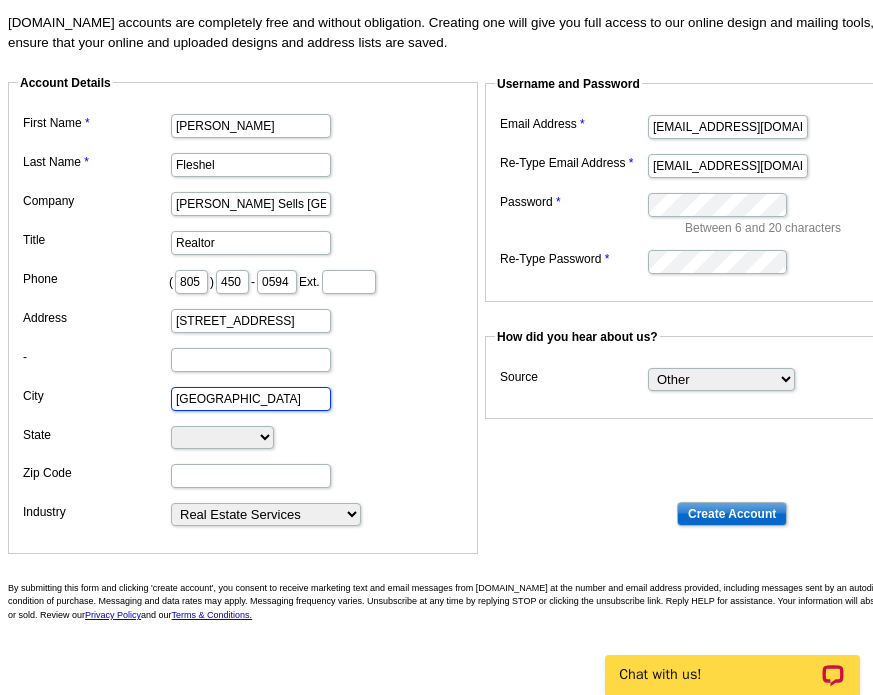 type on "Atlanta" 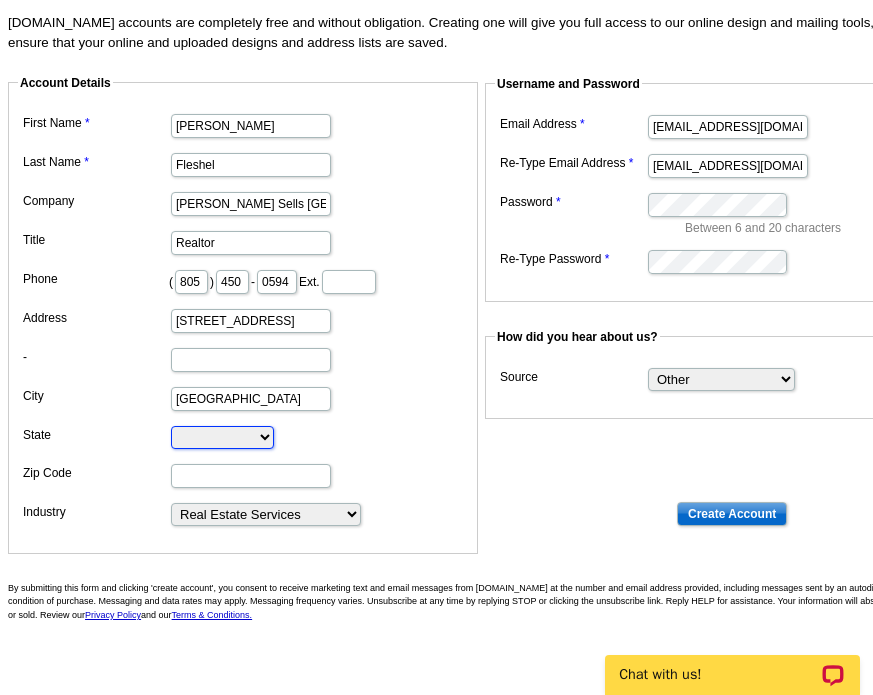 select on "GA" 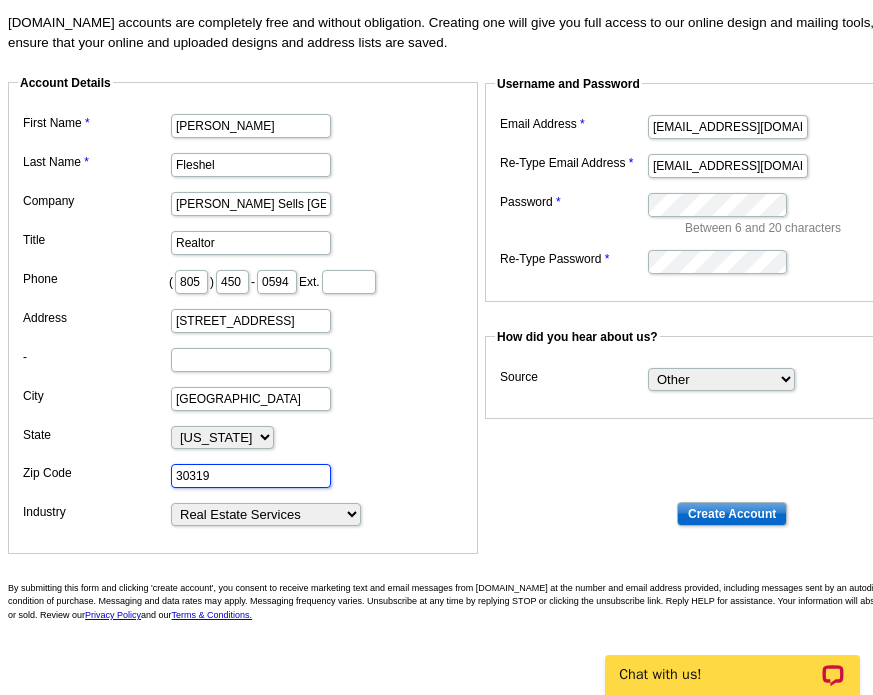type on "30319" 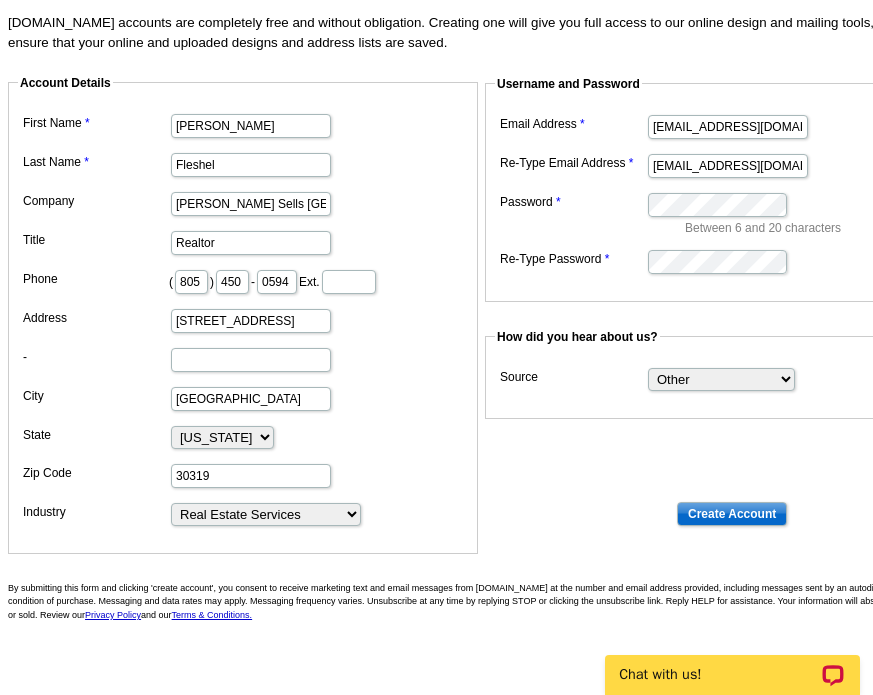 click on "Create Account" at bounding box center (732, 514) 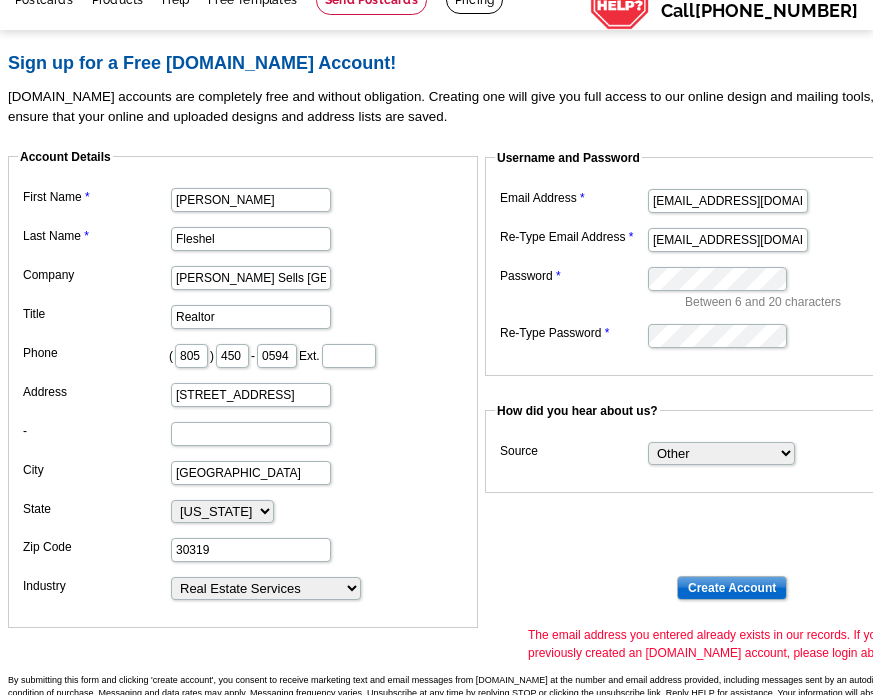 scroll, scrollTop: 205, scrollLeft: 0, axis: vertical 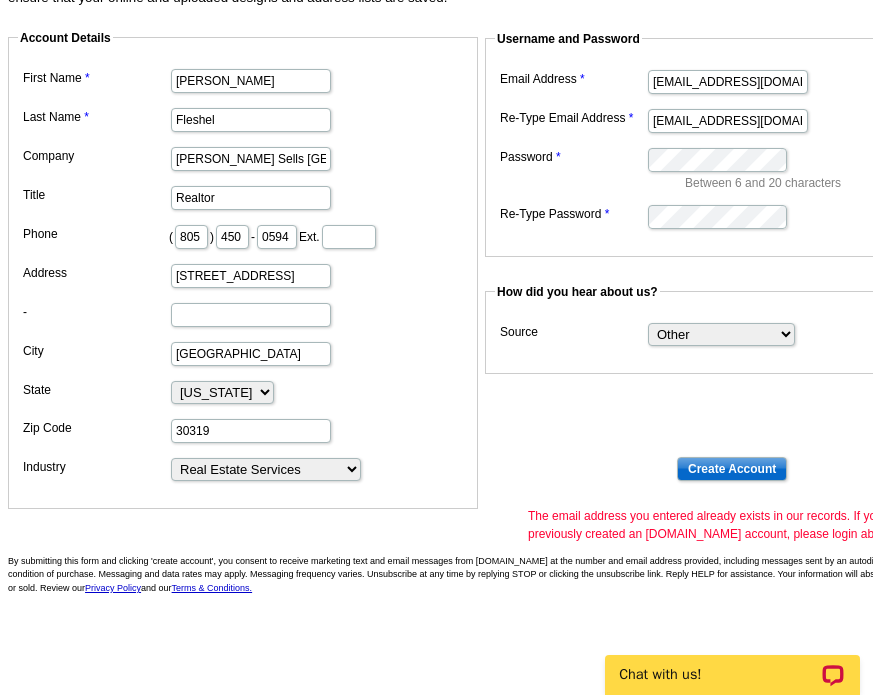 click on "Create Account" at bounding box center [732, 469] 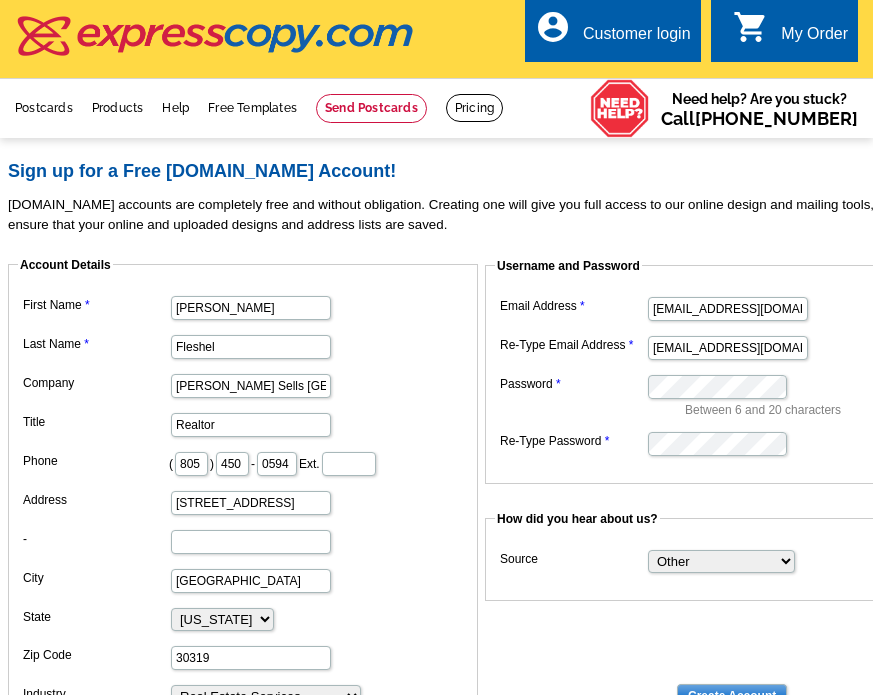 scroll, scrollTop: 0, scrollLeft: 0, axis: both 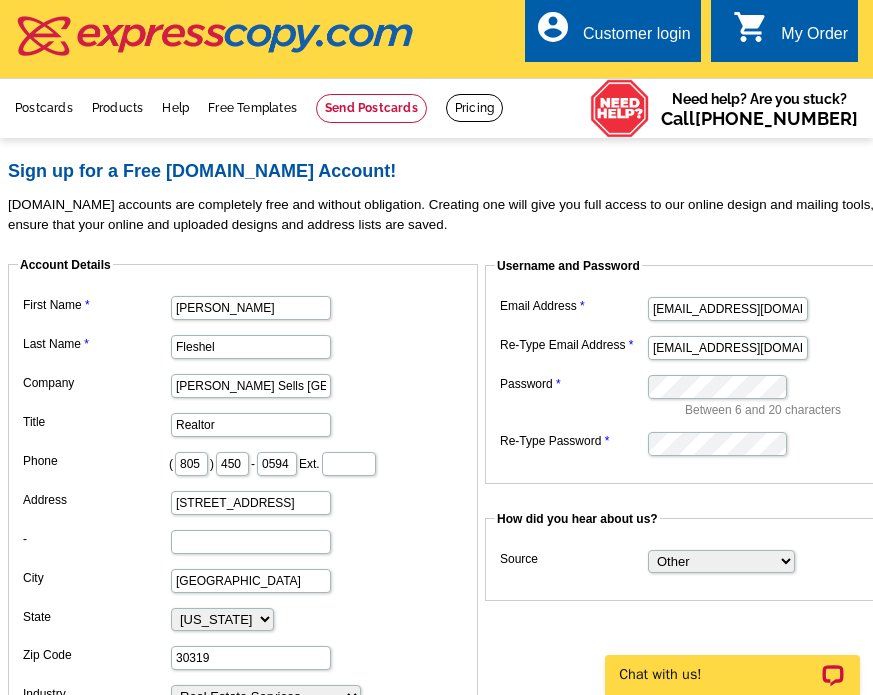 click on "Customer login" at bounding box center [637, 39] 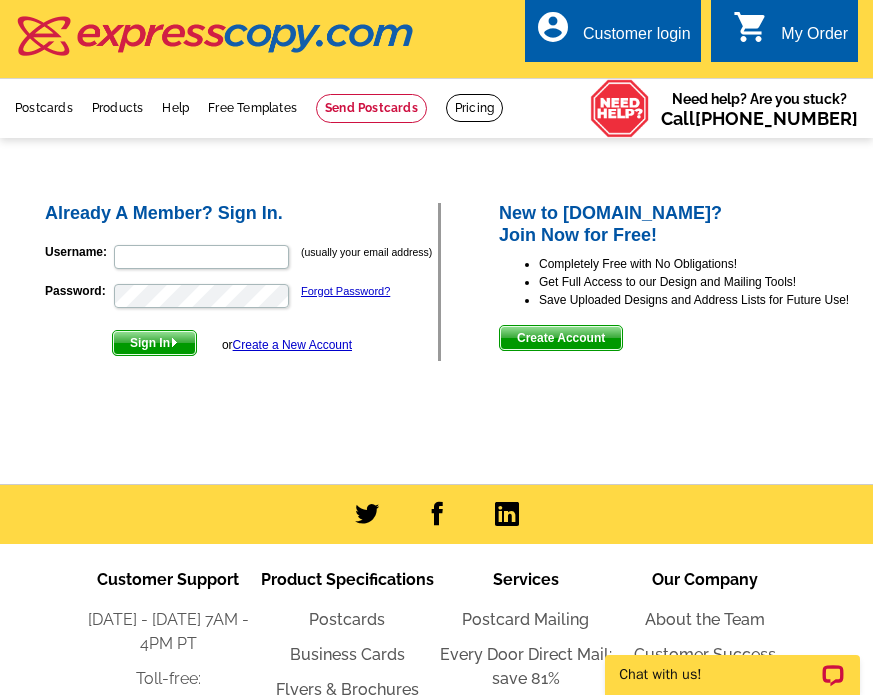 scroll, scrollTop: 0, scrollLeft: 0, axis: both 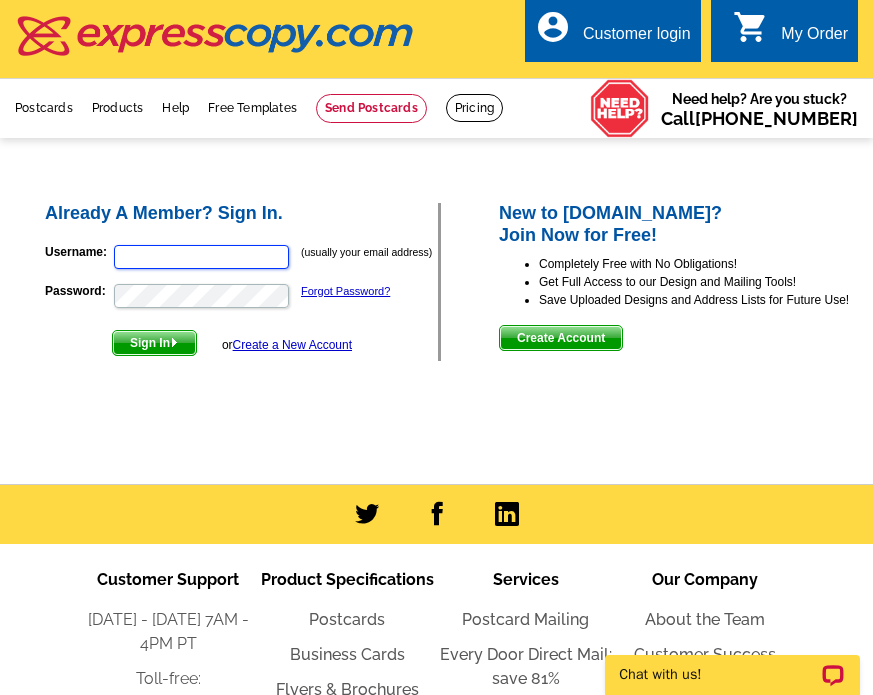 click on "Username:" at bounding box center [201, 257] 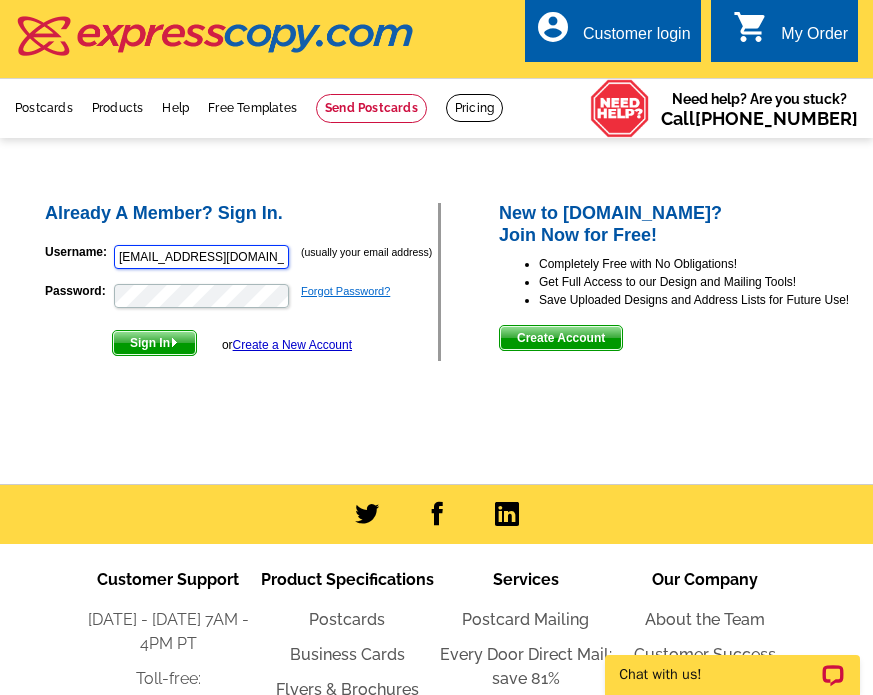 type on "[EMAIL_ADDRESS][DOMAIN_NAME]" 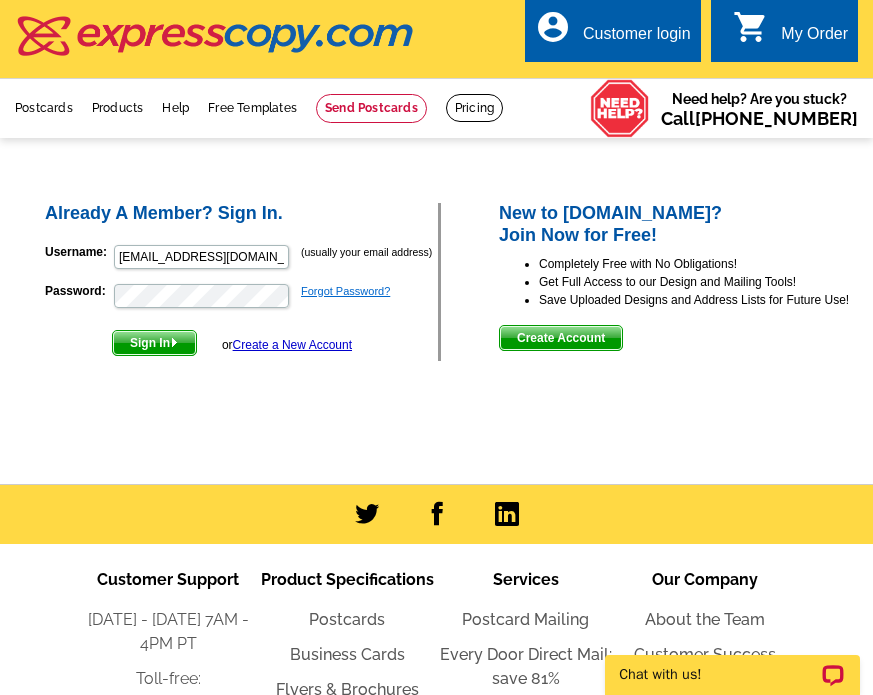 click on "Forgot
Password?" at bounding box center (345, 291) 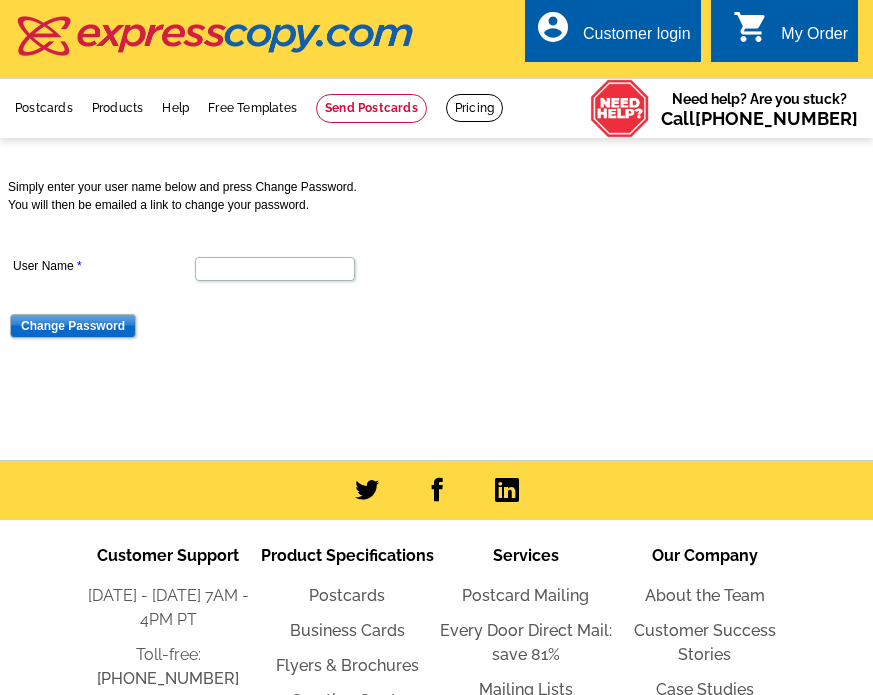 scroll, scrollTop: 0, scrollLeft: 0, axis: both 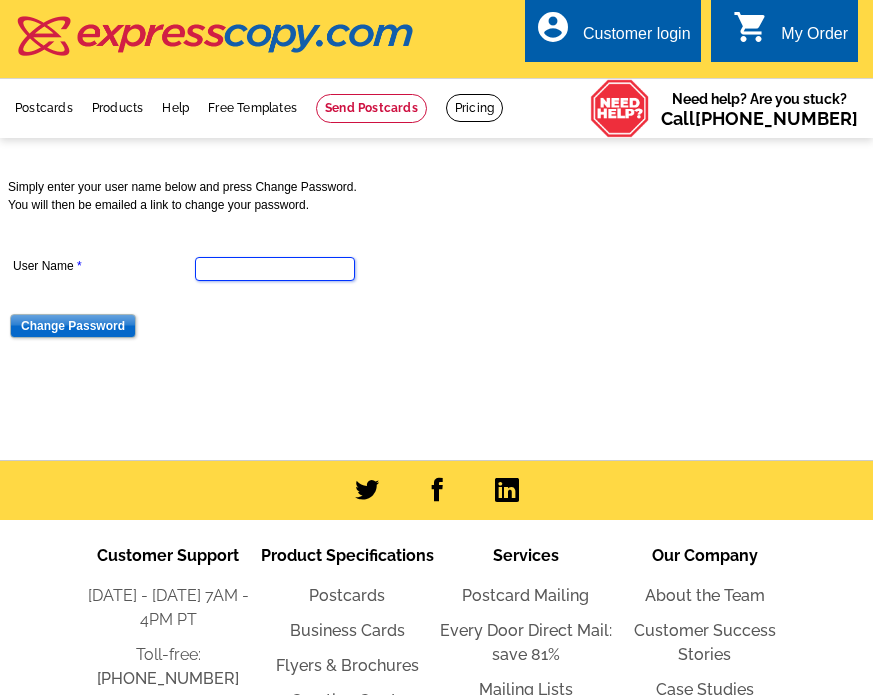 click on "User Name" at bounding box center [275, 269] 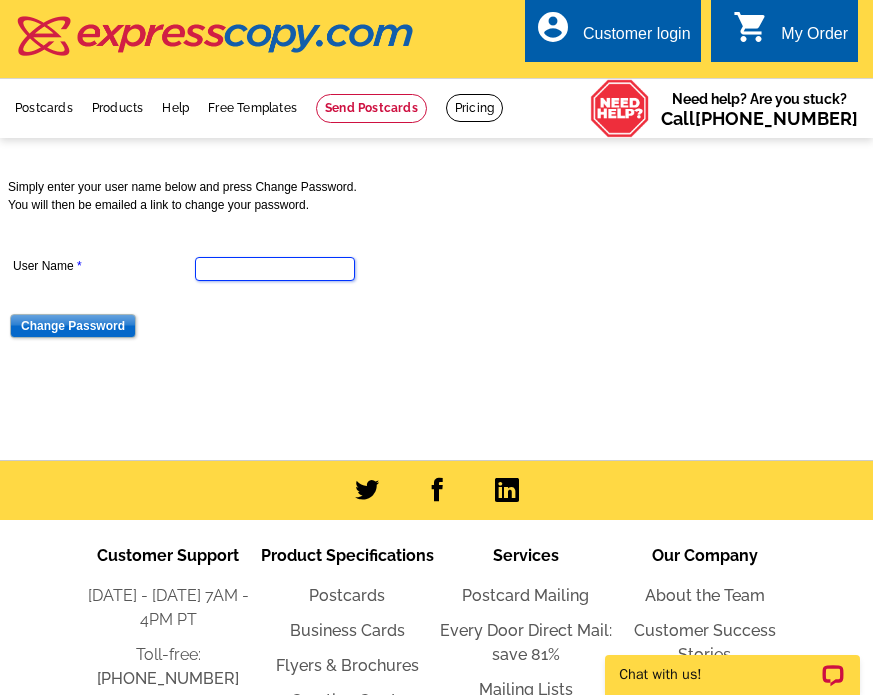 scroll, scrollTop: 0, scrollLeft: 0, axis: both 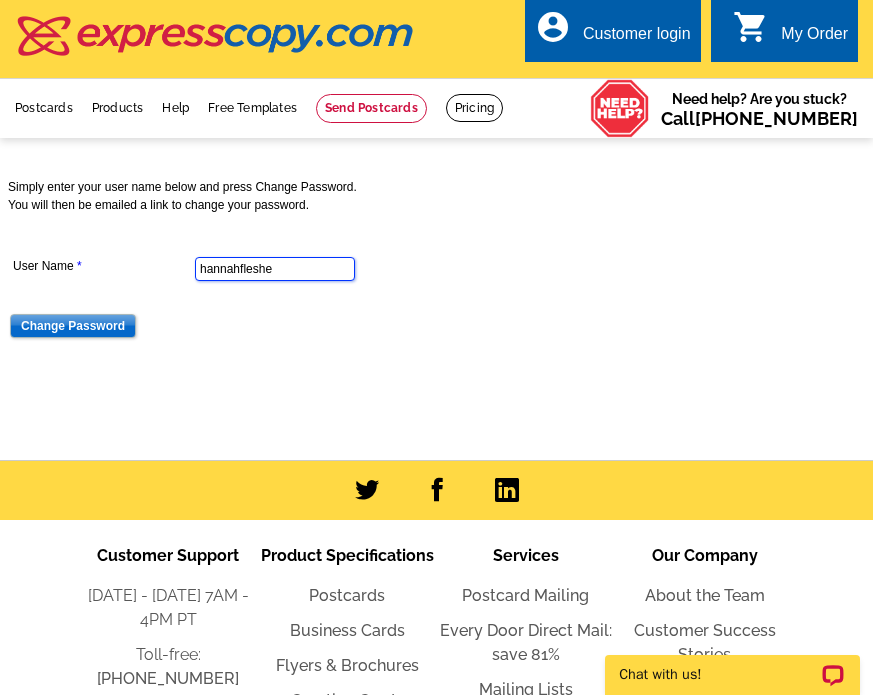 type on "[EMAIL_ADDRESS][DOMAIN_NAME]" 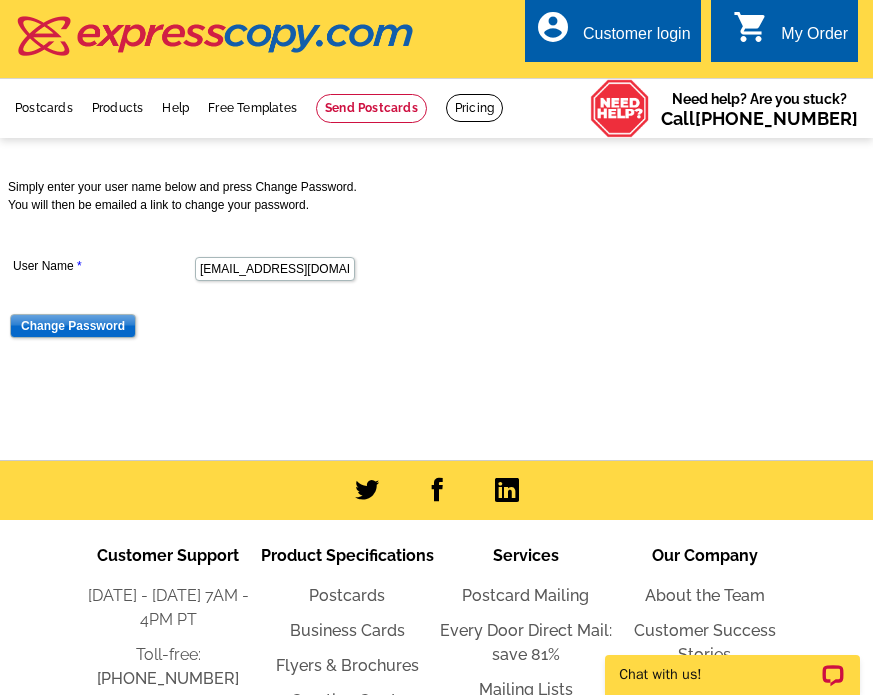 scroll, scrollTop: 0, scrollLeft: 0, axis: both 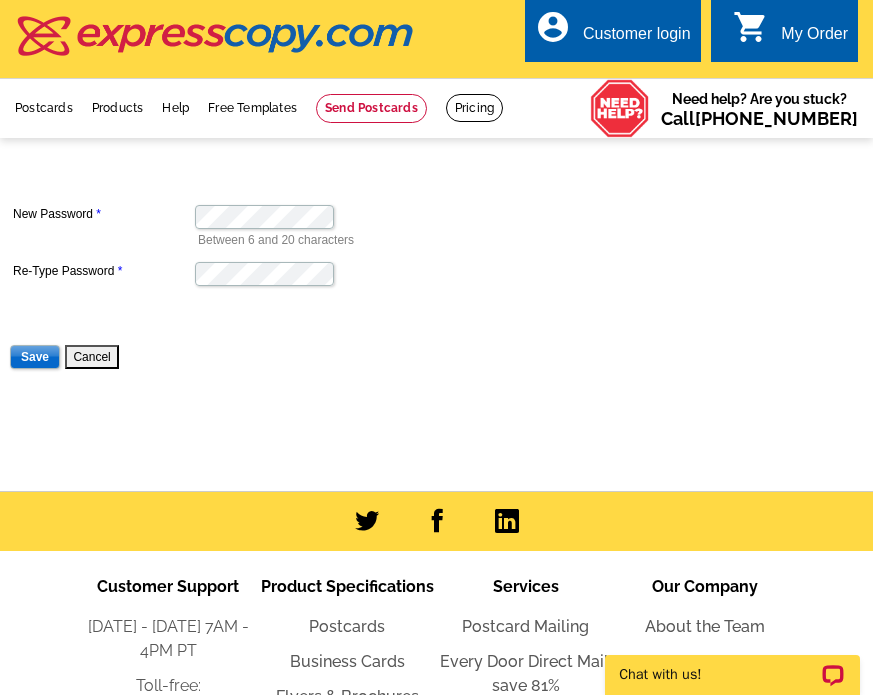 click on "Save" at bounding box center [35, 357] 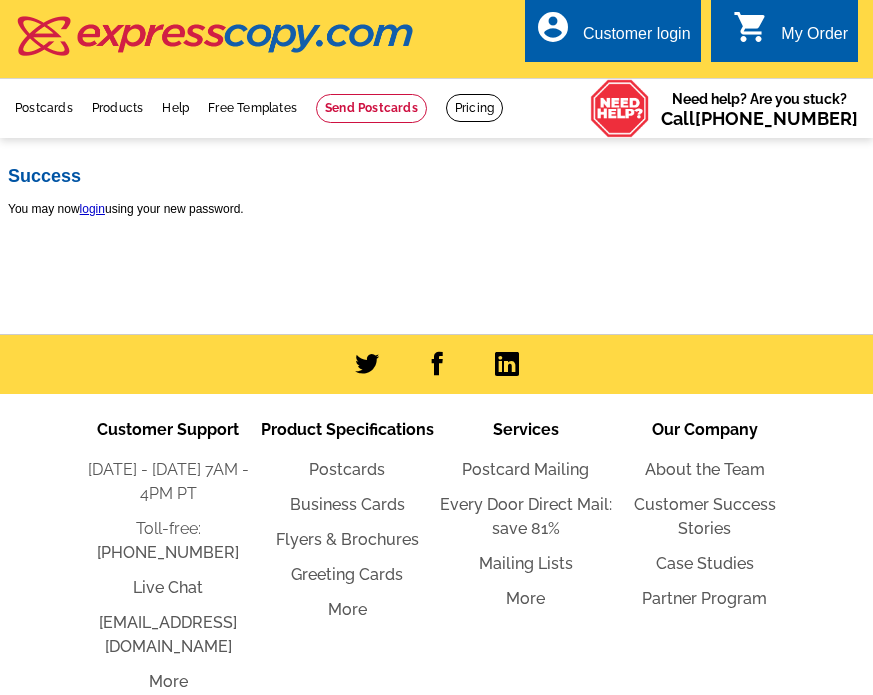scroll, scrollTop: 0, scrollLeft: 0, axis: both 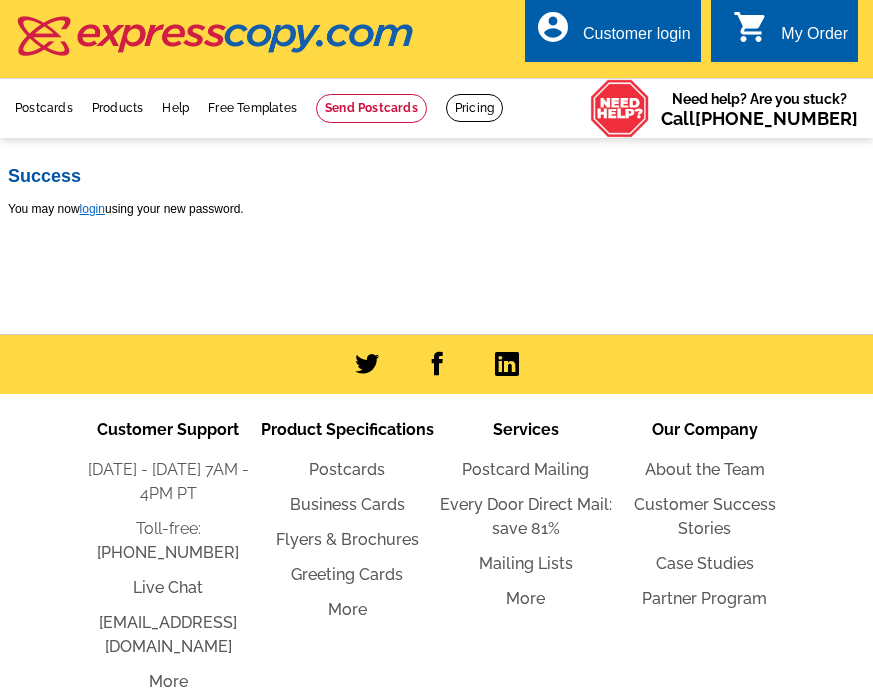 click on "login" at bounding box center (92, 209) 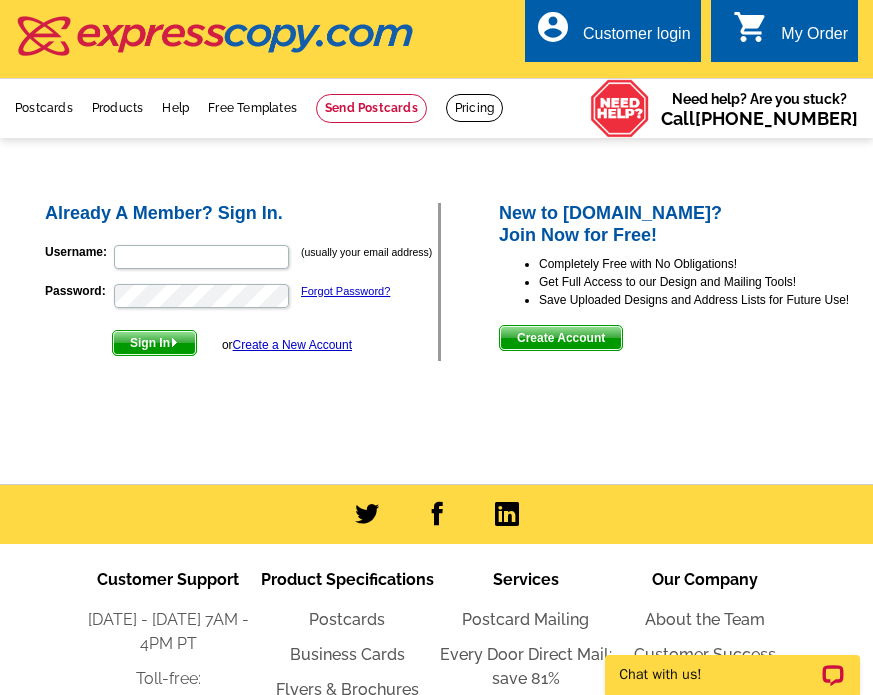 scroll, scrollTop: 0, scrollLeft: 0, axis: both 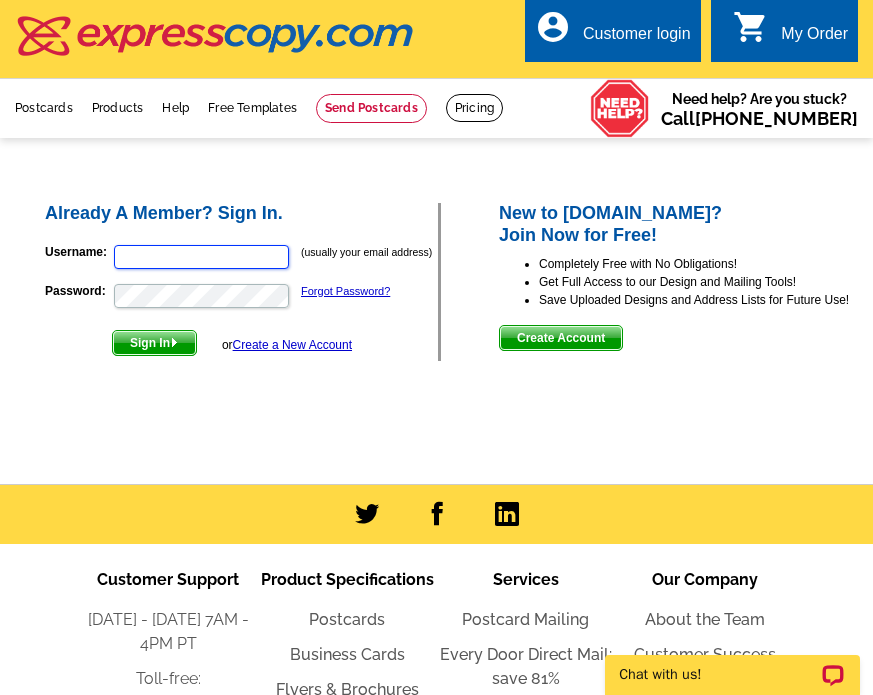 type on "[EMAIL_ADDRESS][DOMAIN_NAME]" 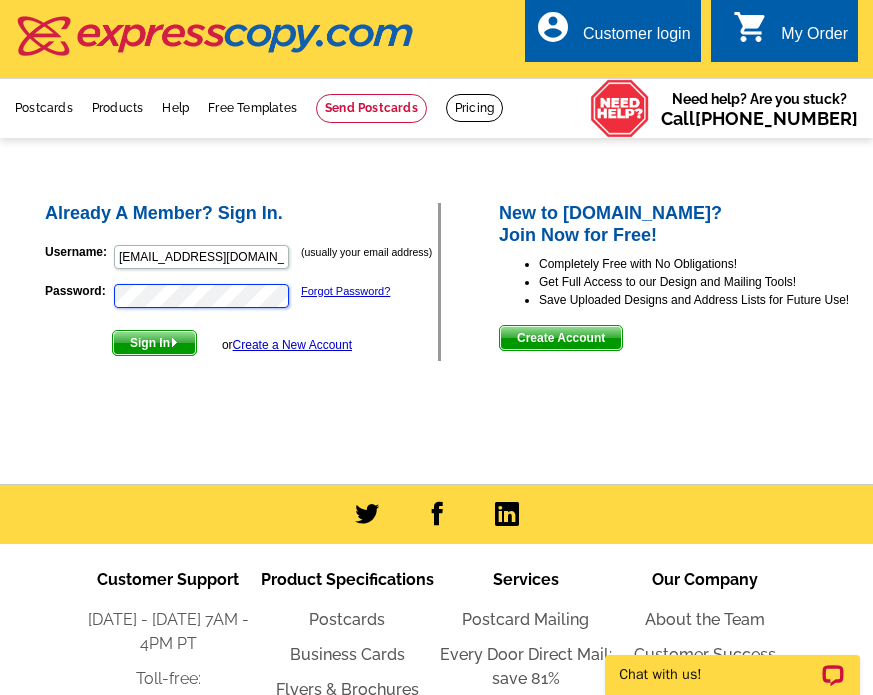 click on "Sign In" at bounding box center [154, 343] 